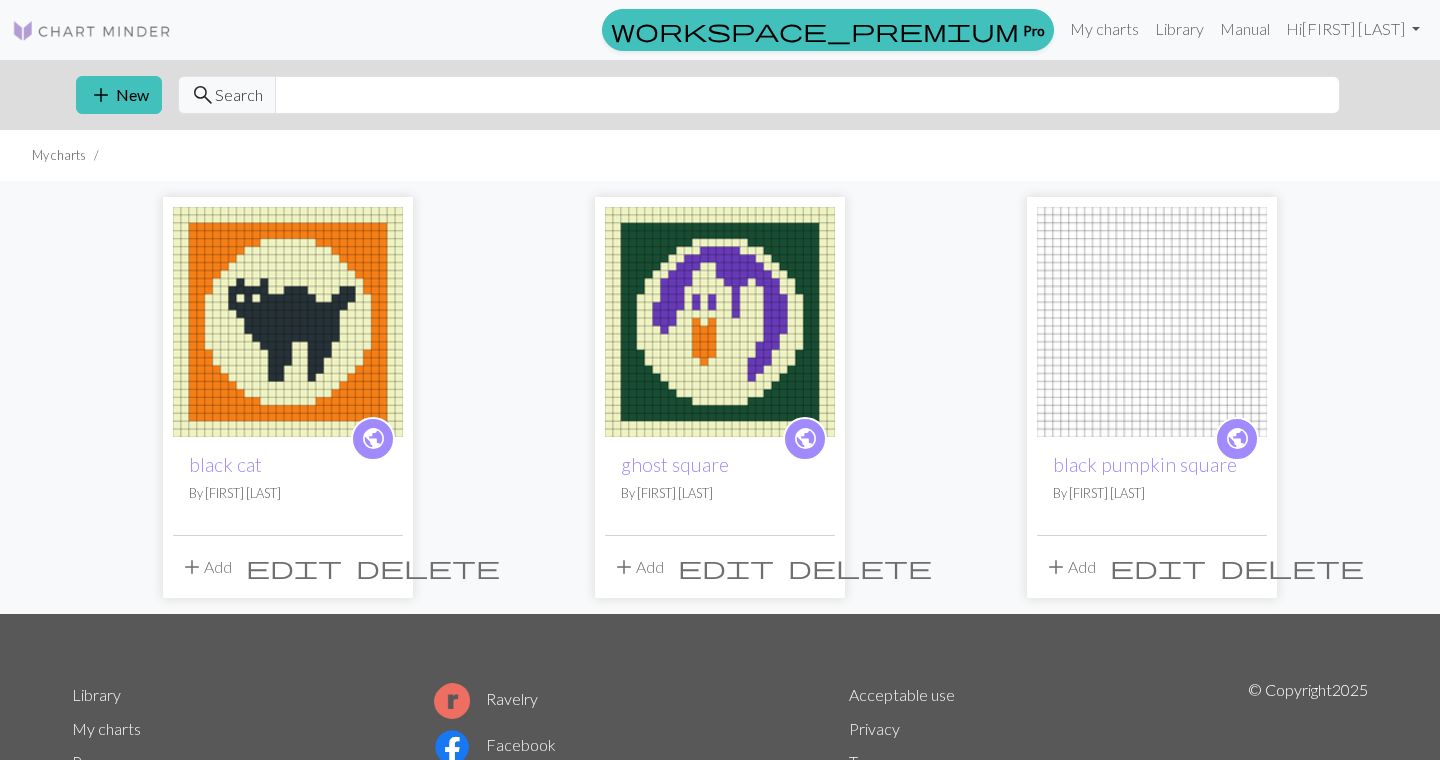 scroll, scrollTop: 0, scrollLeft: 0, axis: both 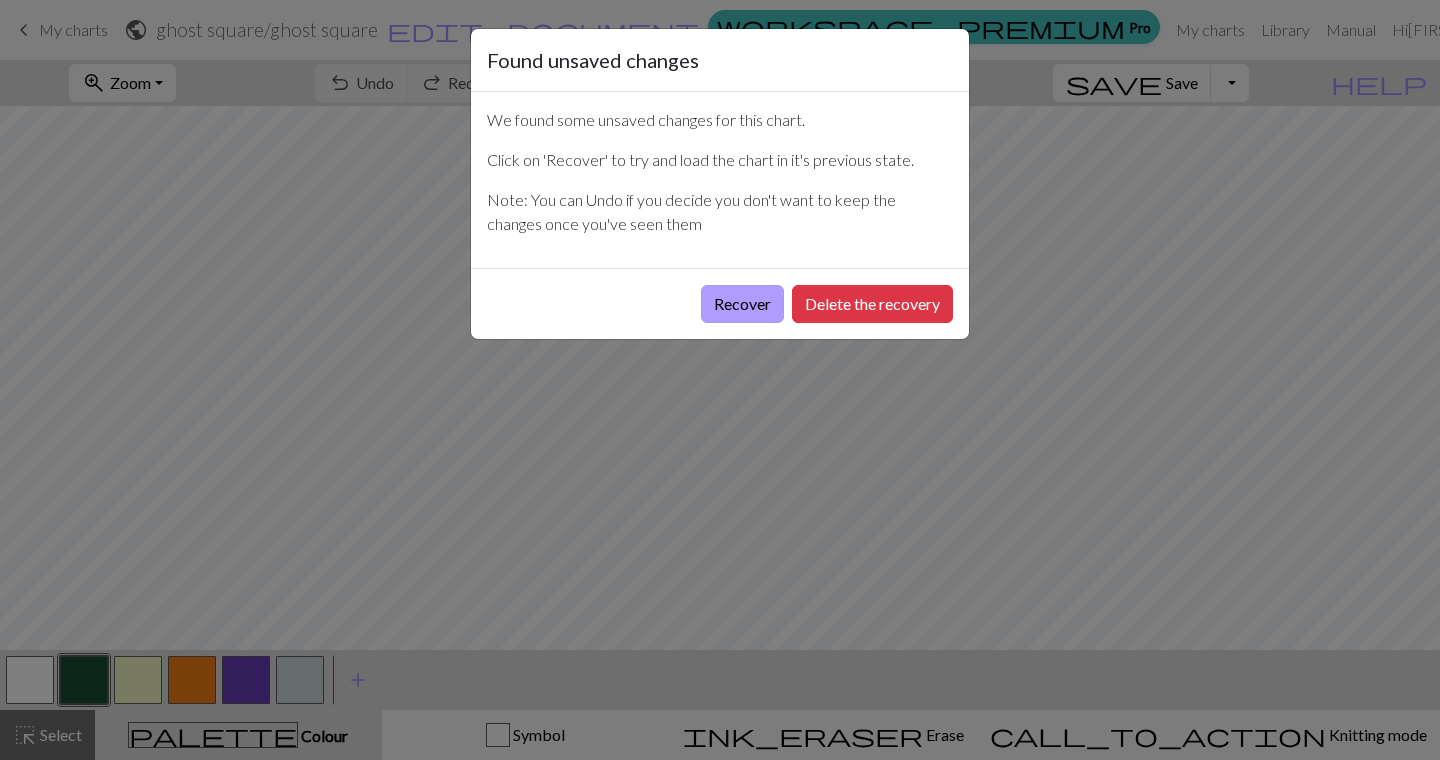 click on "Recover" at bounding box center [742, 304] 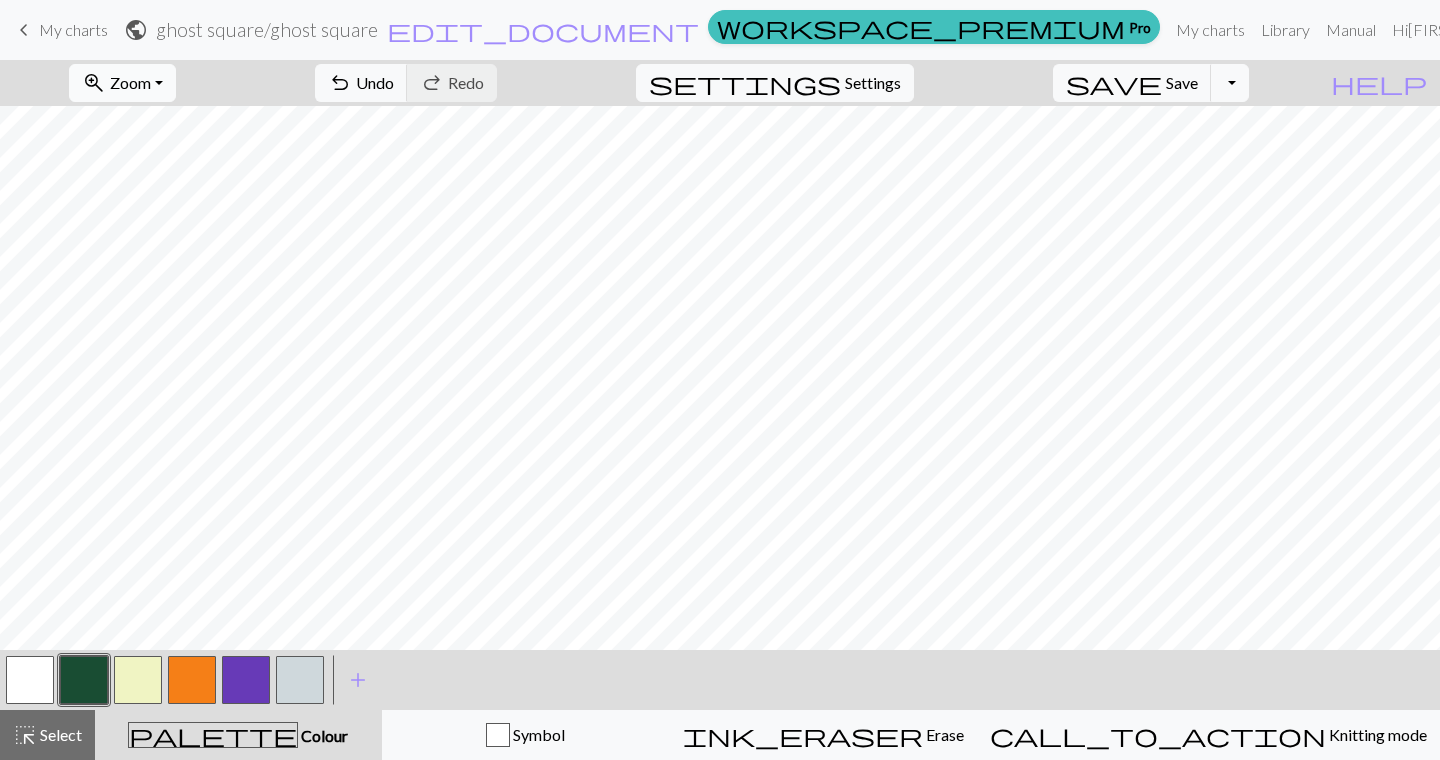 click on "Zoom" at bounding box center (130, 82) 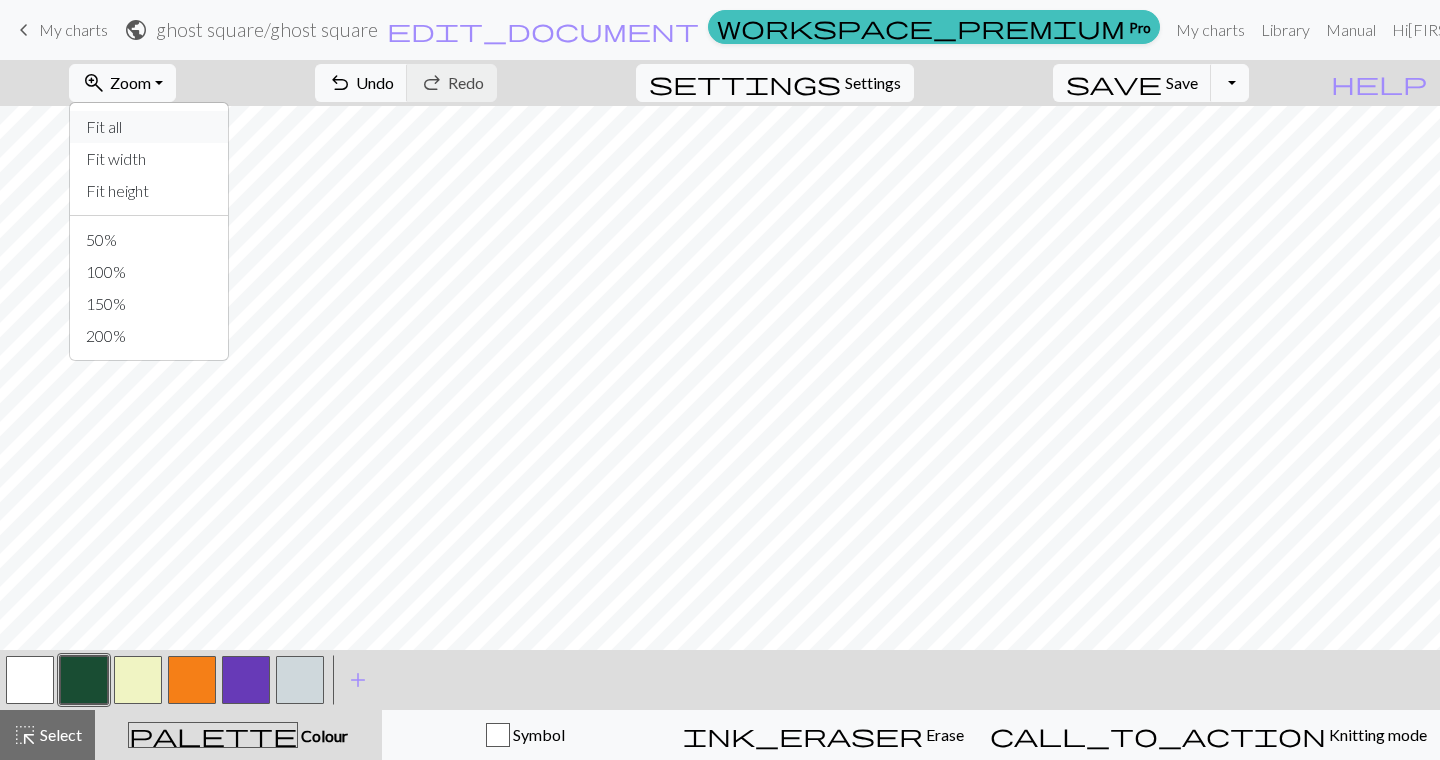 click on "Fit all" at bounding box center (149, 127) 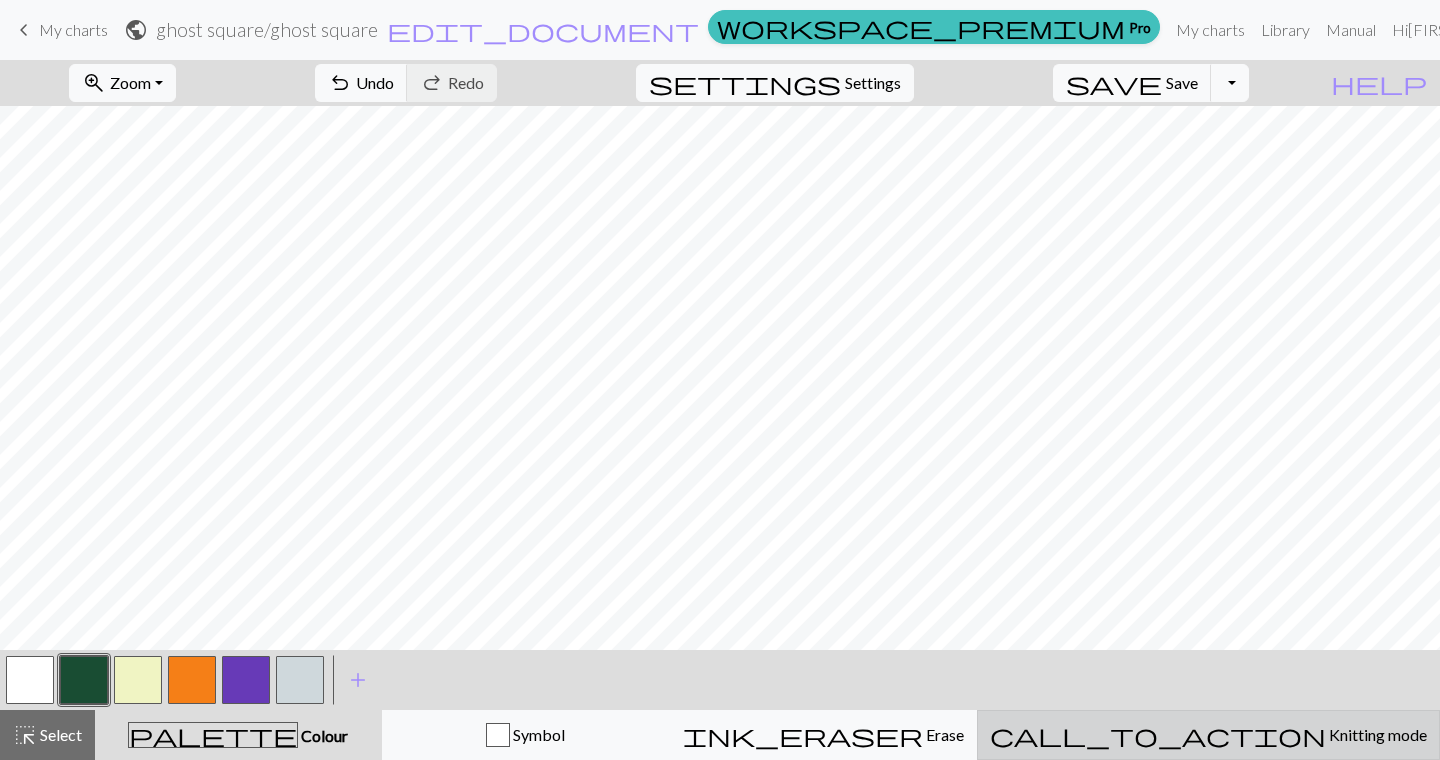 click on "call_to_action   Knitting mode   Knitting mode" at bounding box center [1208, 735] 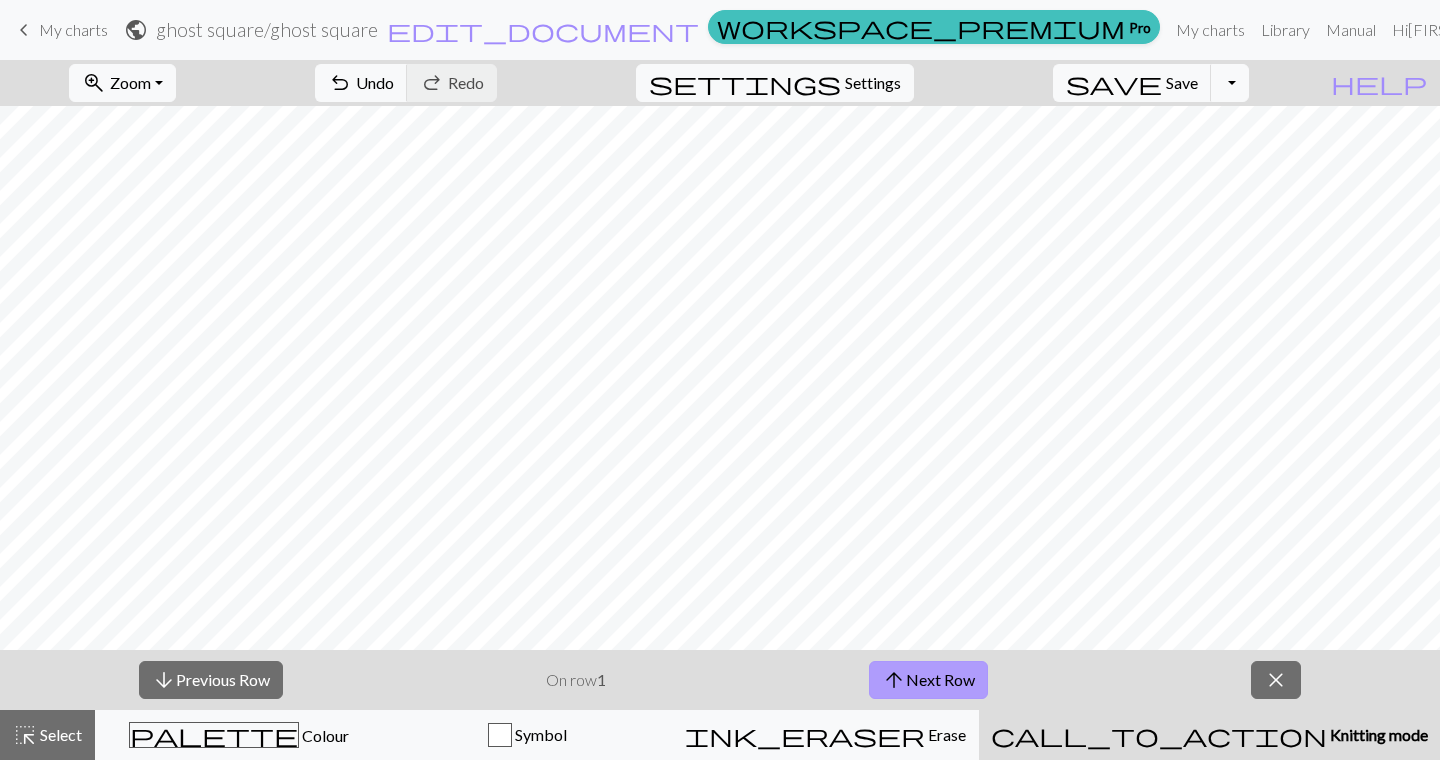 click on "arrow_upward  Next Row" at bounding box center [928, 680] 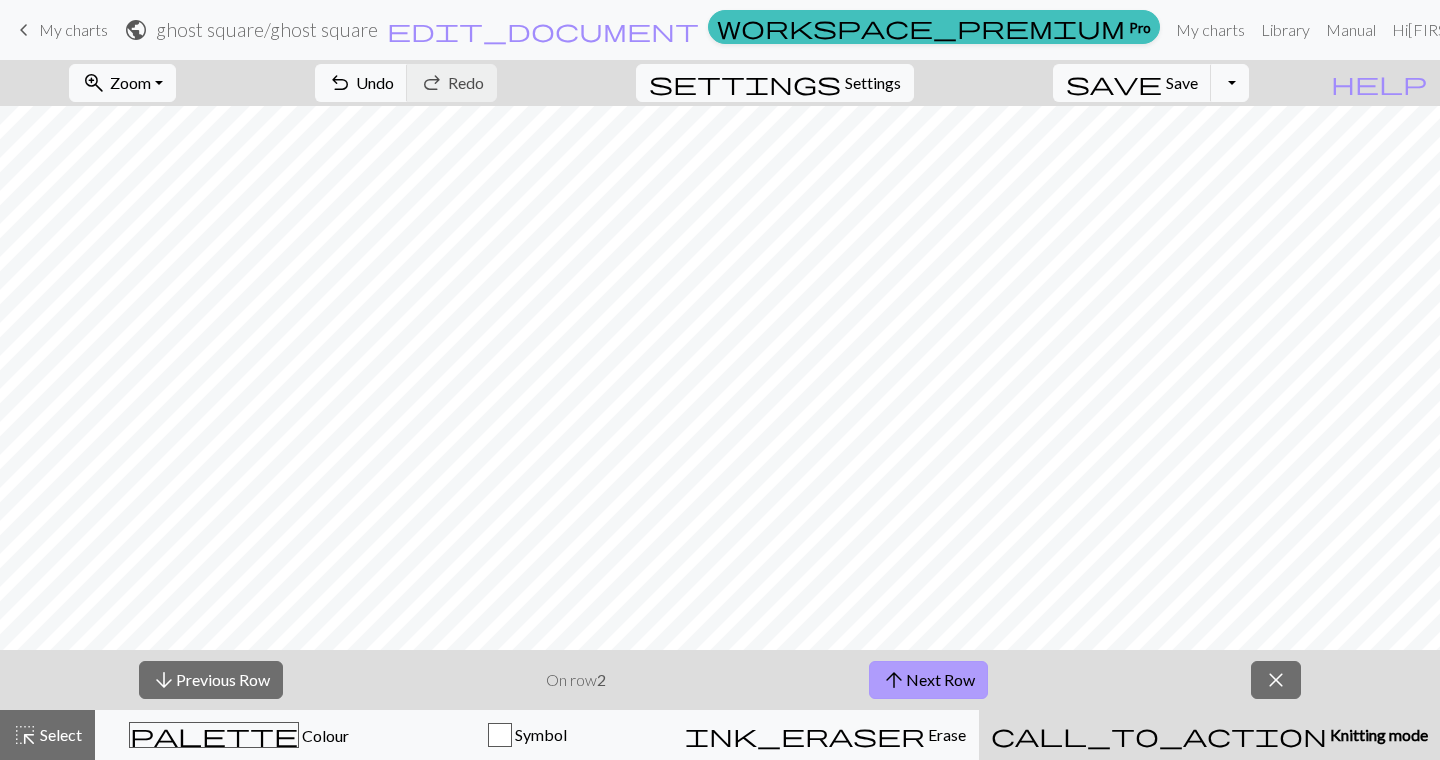 click on "arrow_upward  Next Row" at bounding box center (928, 680) 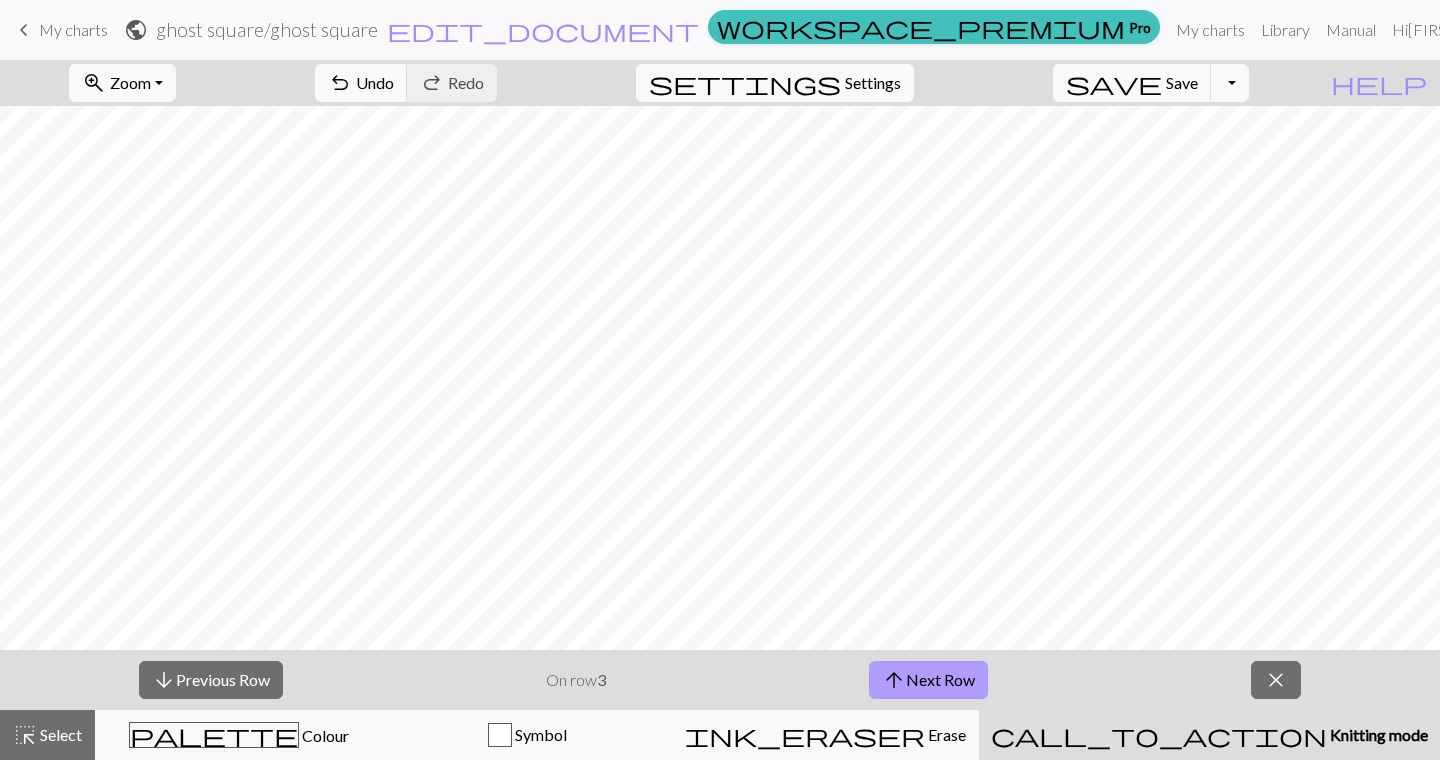 click on "arrow_upward  Next Row" at bounding box center (928, 680) 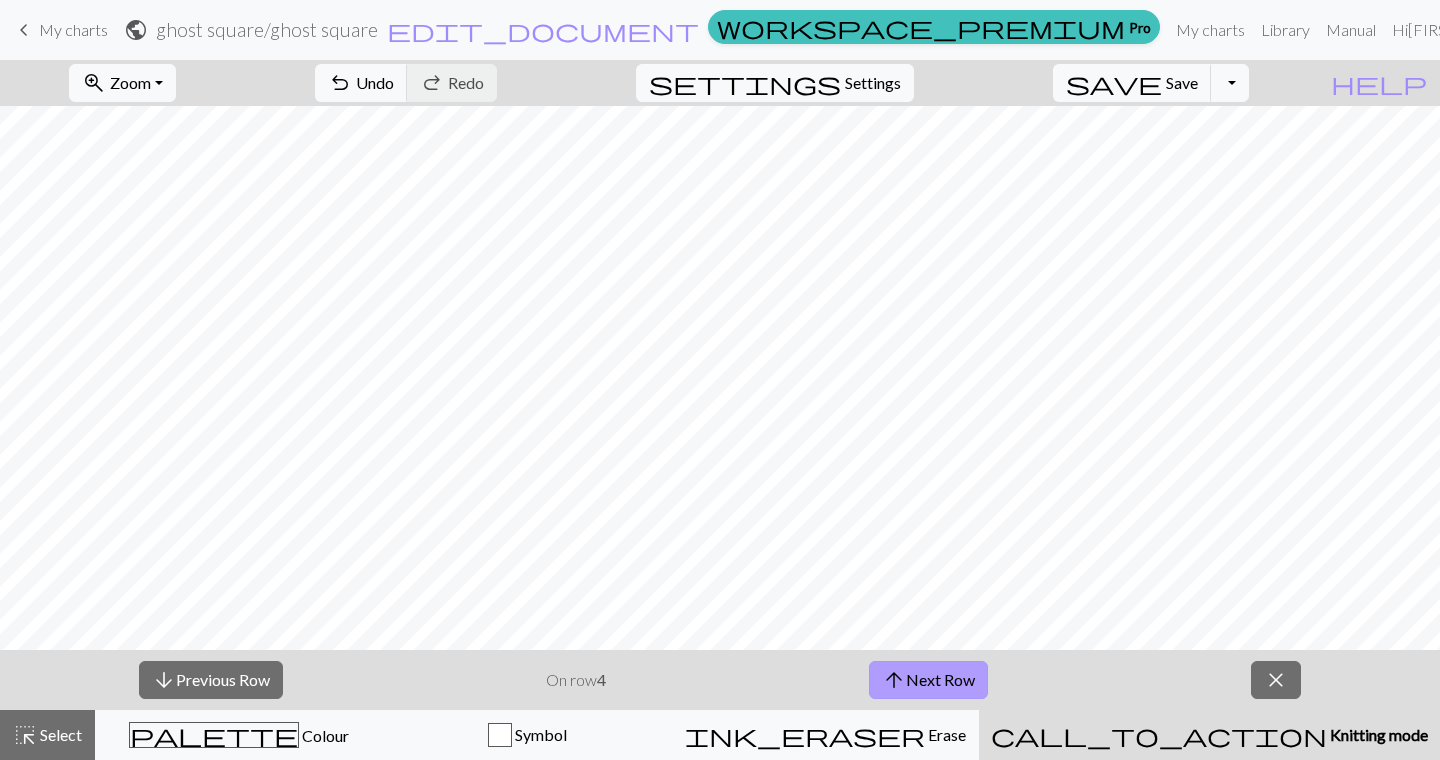 click on "arrow_upward  Next Row" at bounding box center [928, 680] 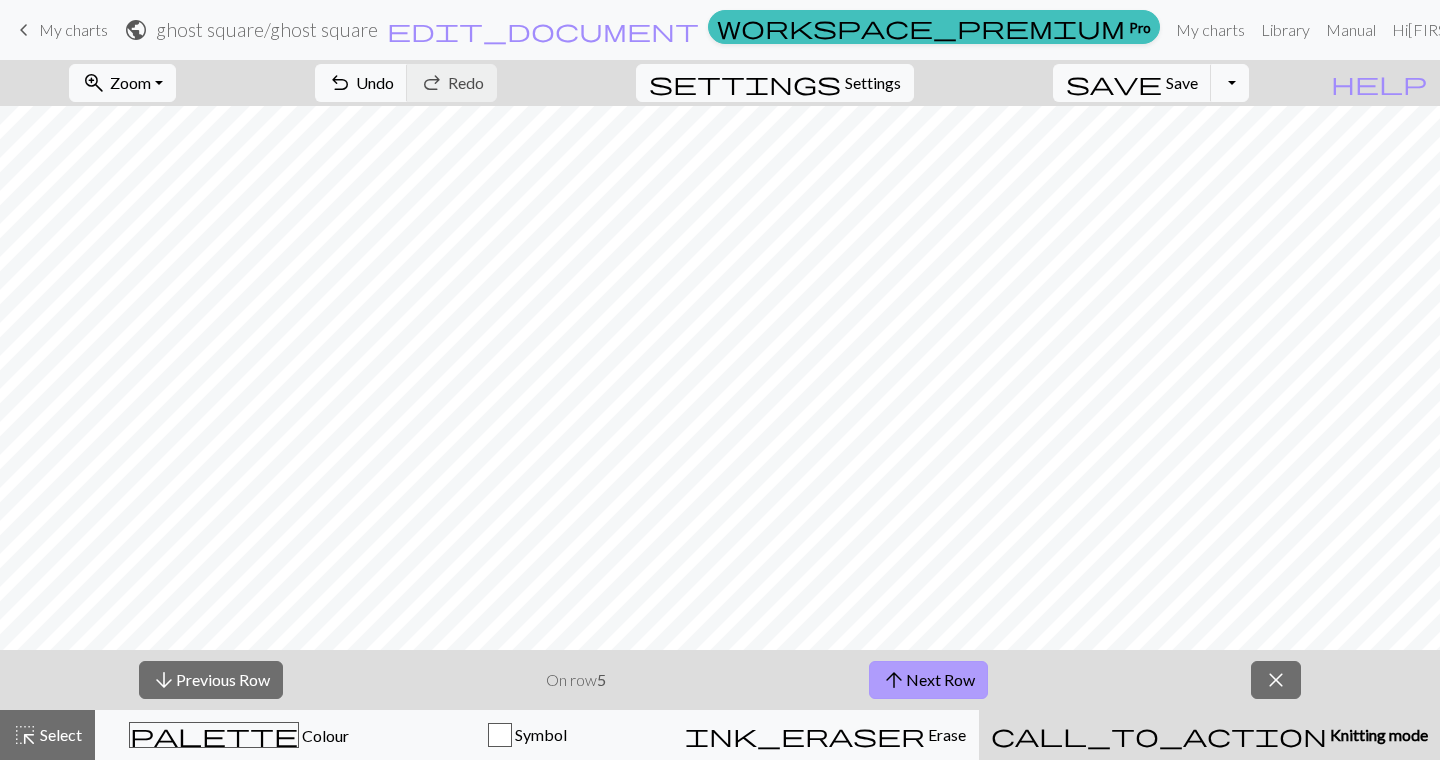 click on "arrow_upward  Next Row" at bounding box center [928, 680] 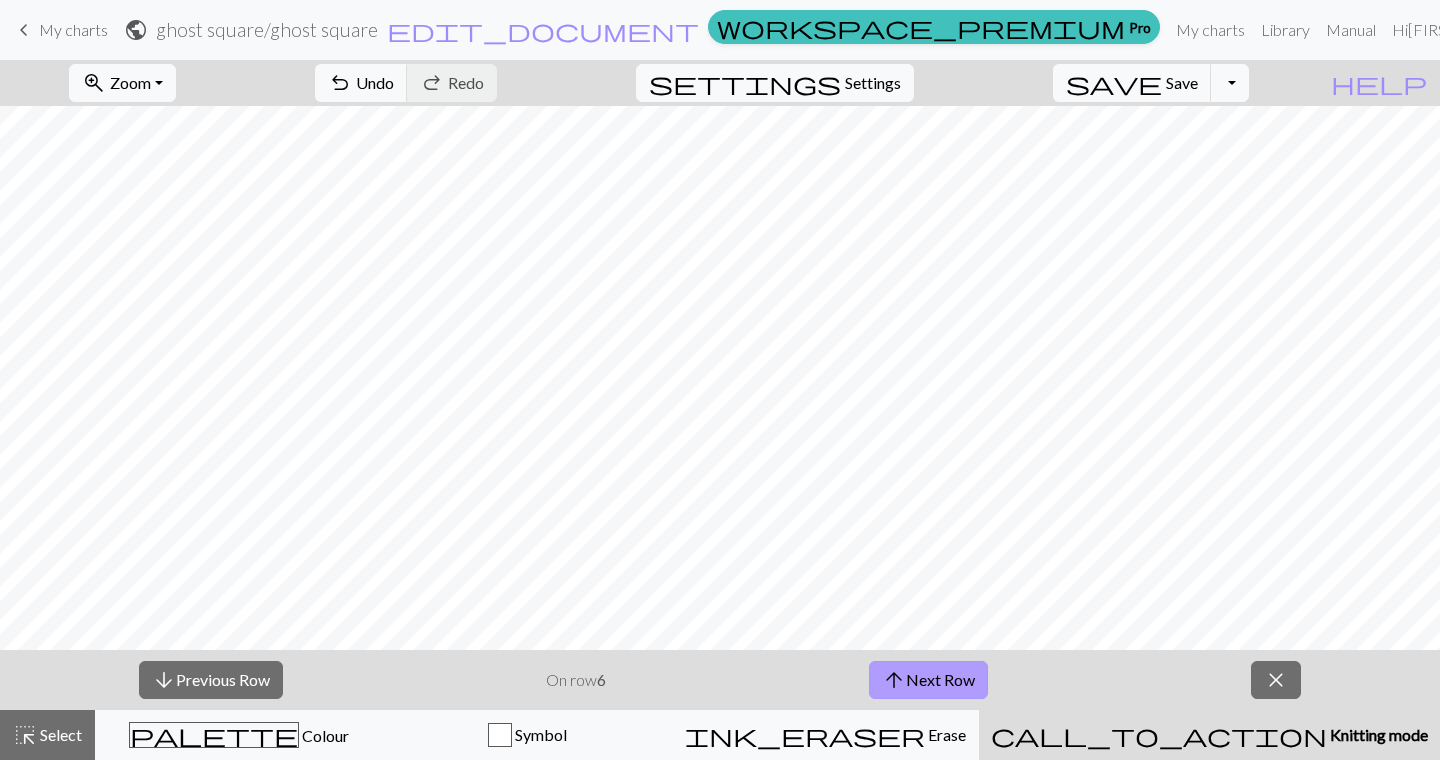 click on "arrow_upward  Next Row" at bounding box center (928, 680) 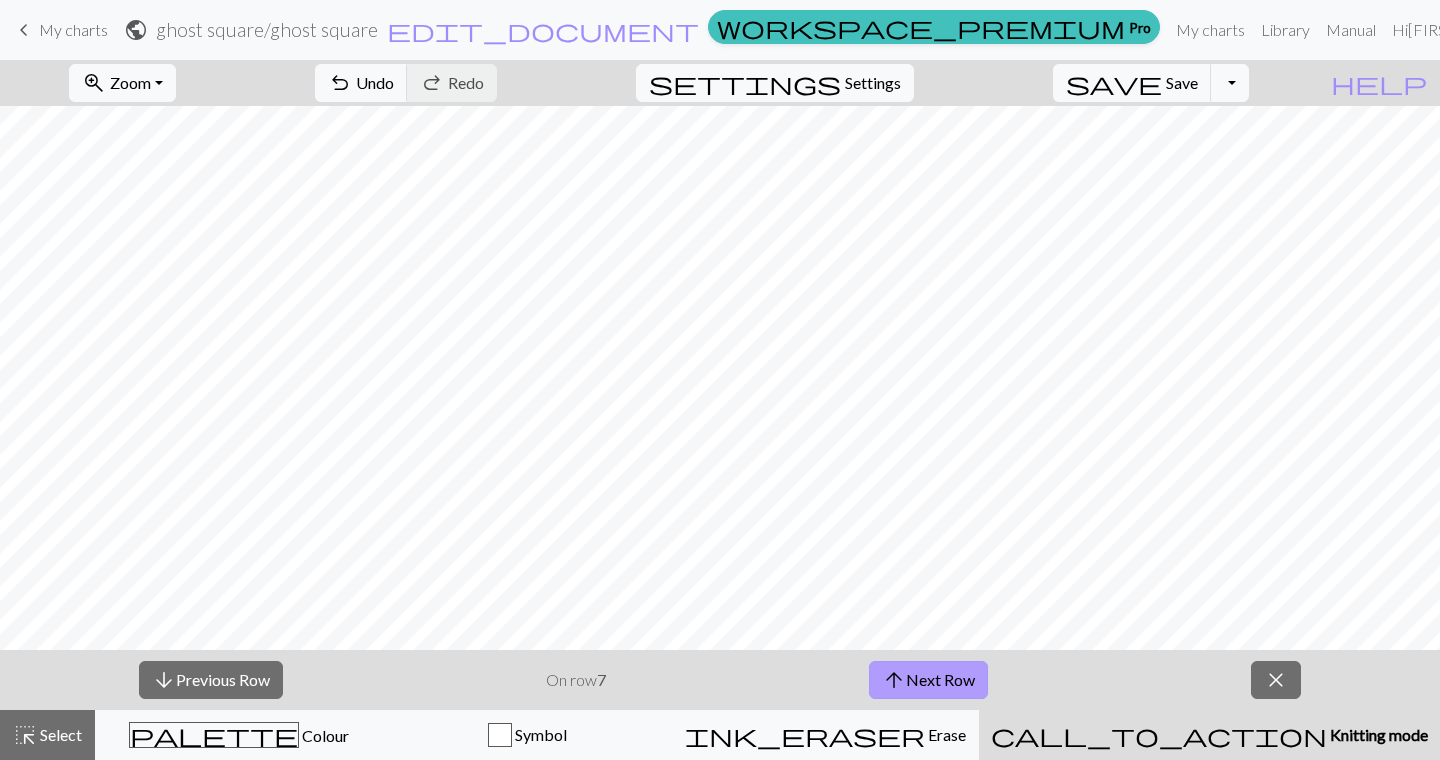 click on "arrow_upward  Next Row" at bounding box center (928, 680) 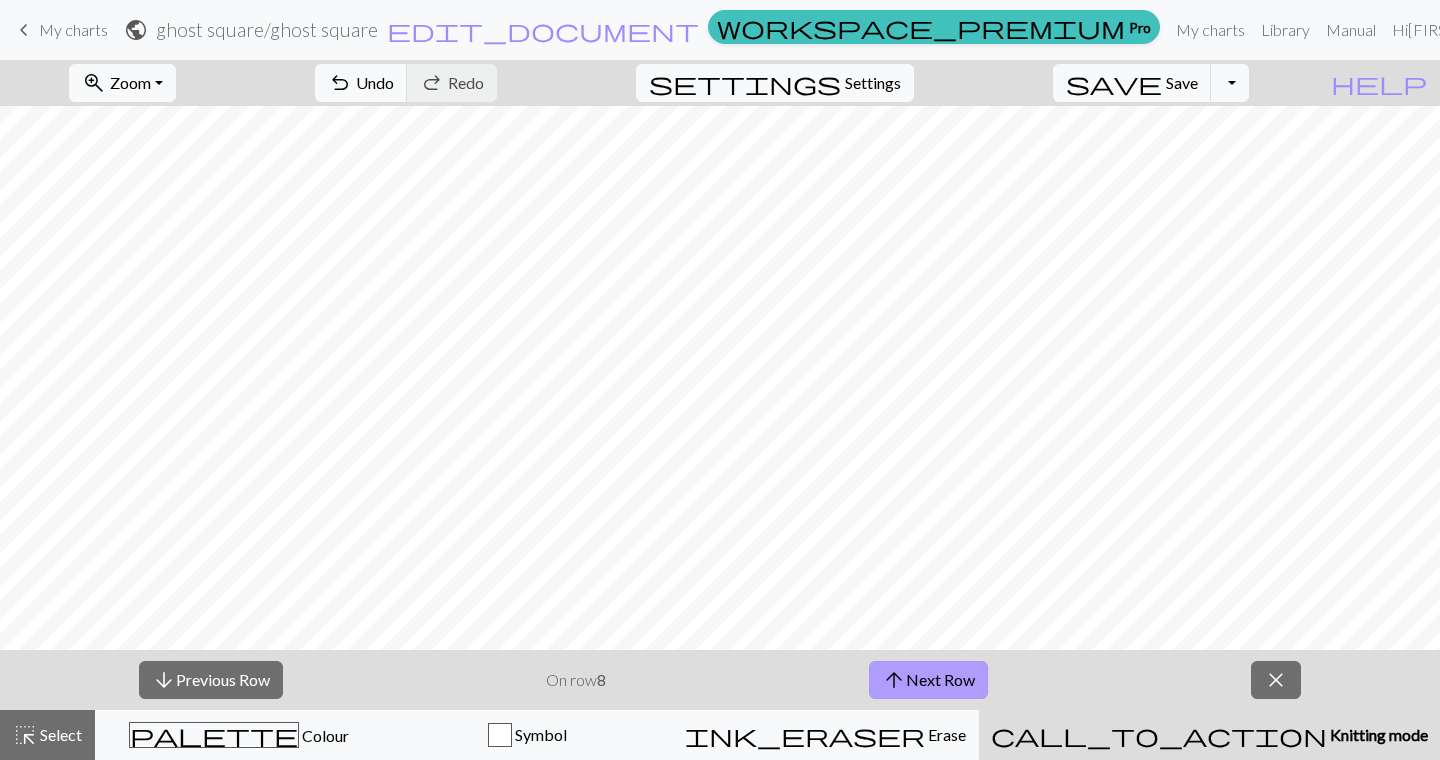click on "arrow_upward  Next Row" at bounding box center (928, 680) 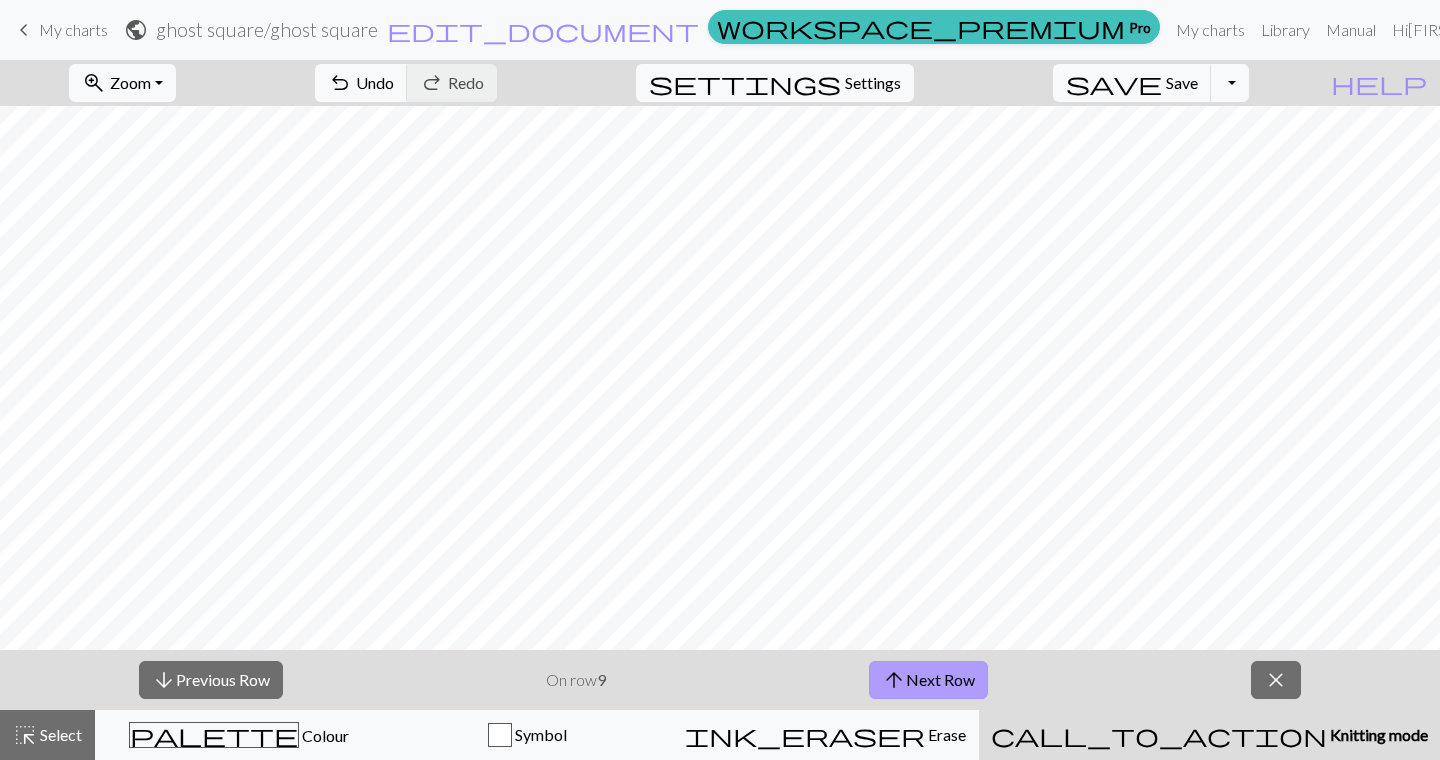 click on "arrow_upward  Next Row" at bounding box center (928, 680) 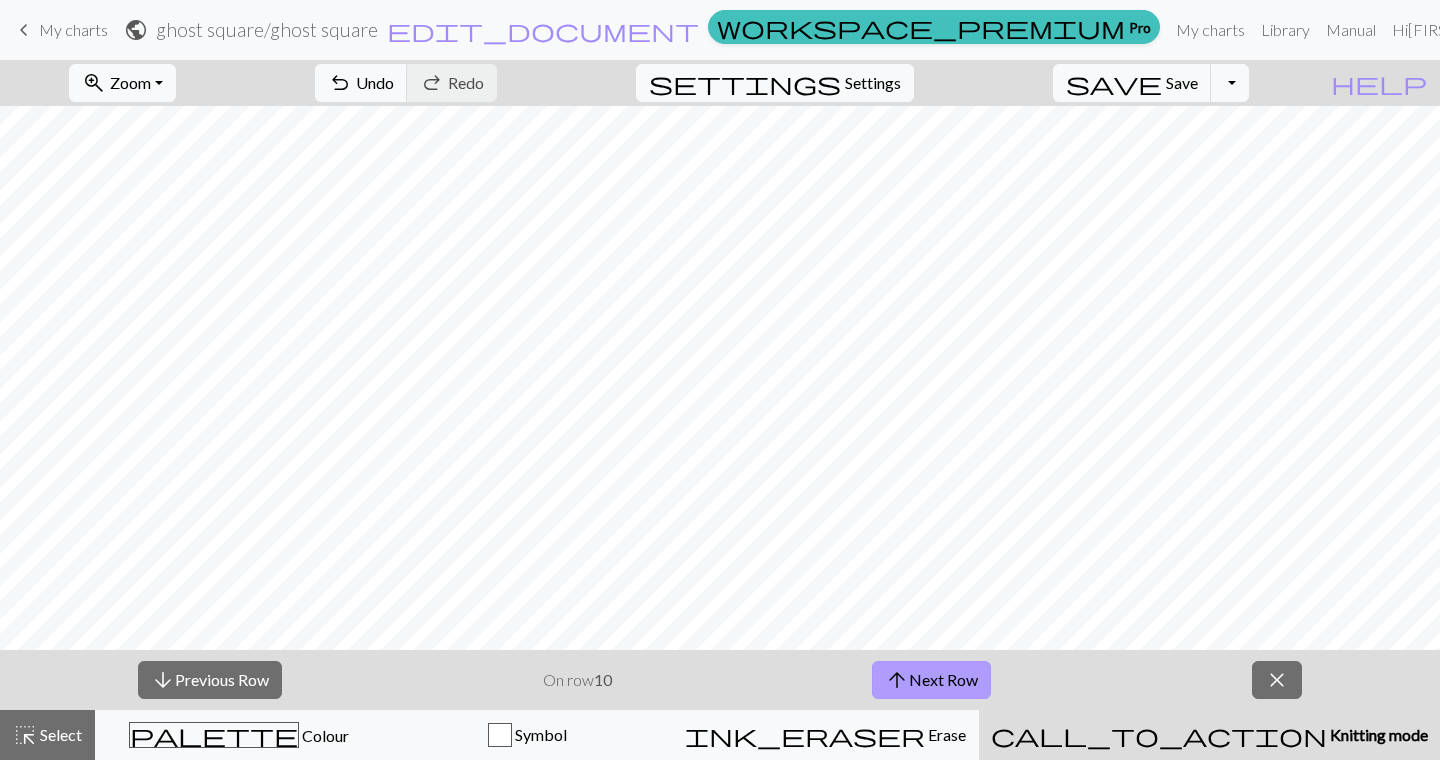 click on "arrow_upward  Next Row" at bounding box center [931, 680] 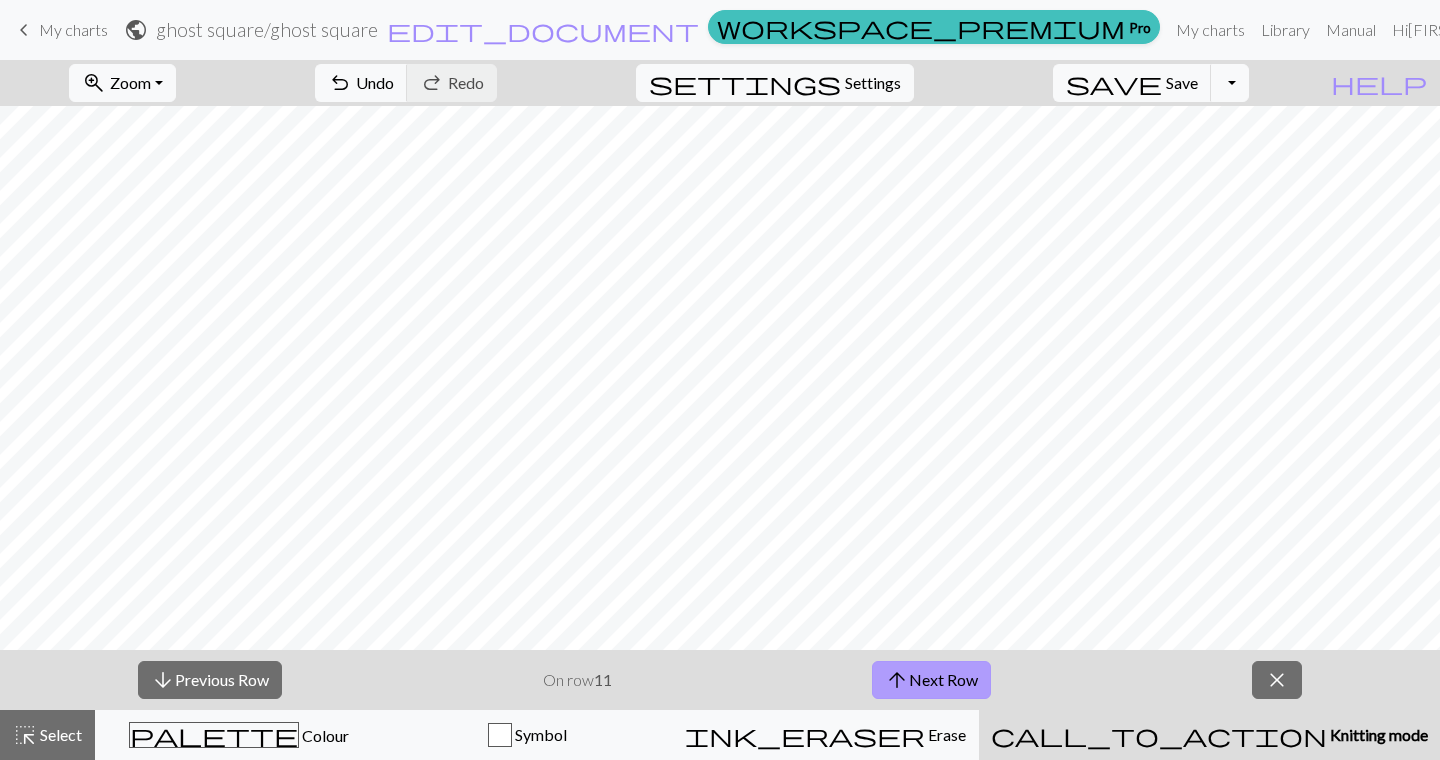 click on "arrow_upward  Next Row" at bounding box center [931, 680] 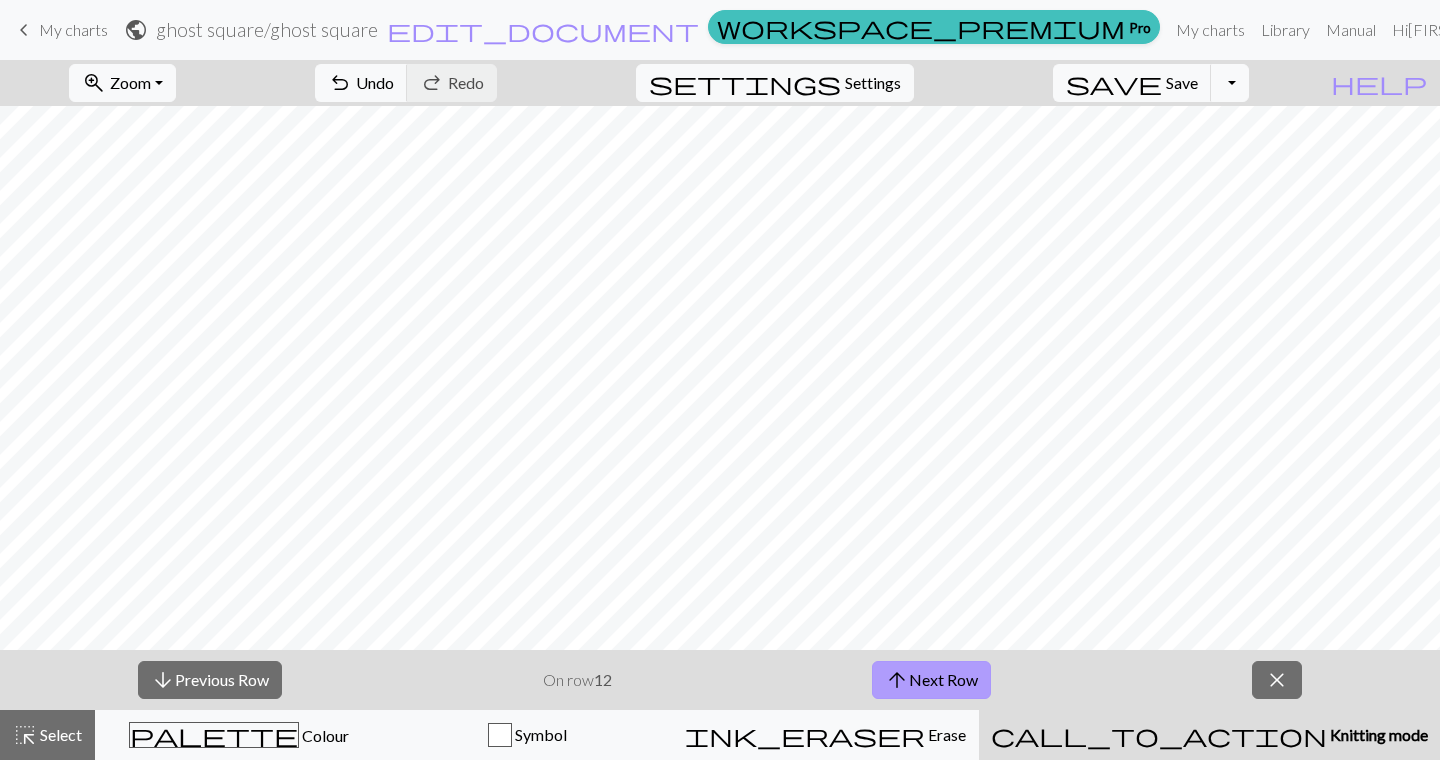 click on "arrow_upward  Next Row" at bounding box center (931, 680) 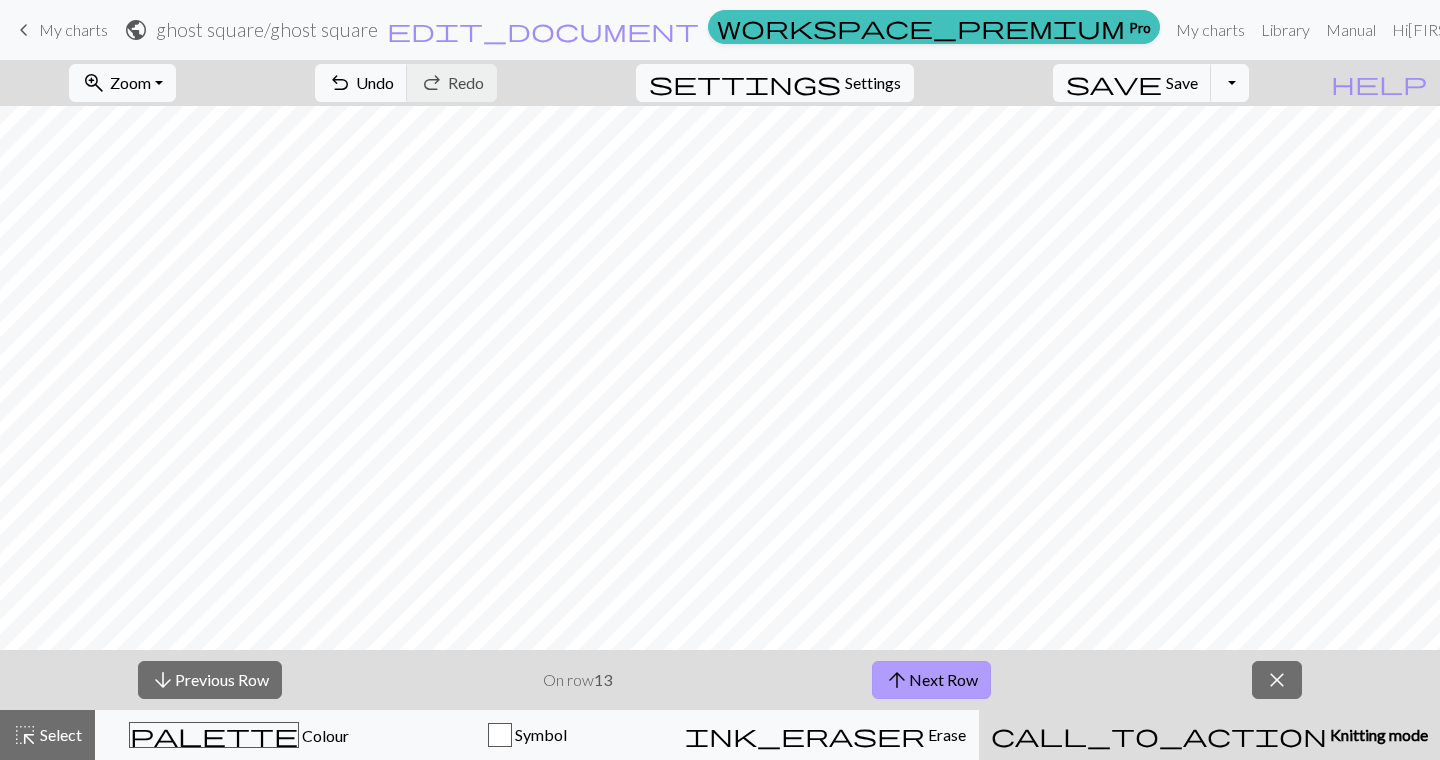 click on "arrow_upward  Next Row" at bounding box center [931, 680] 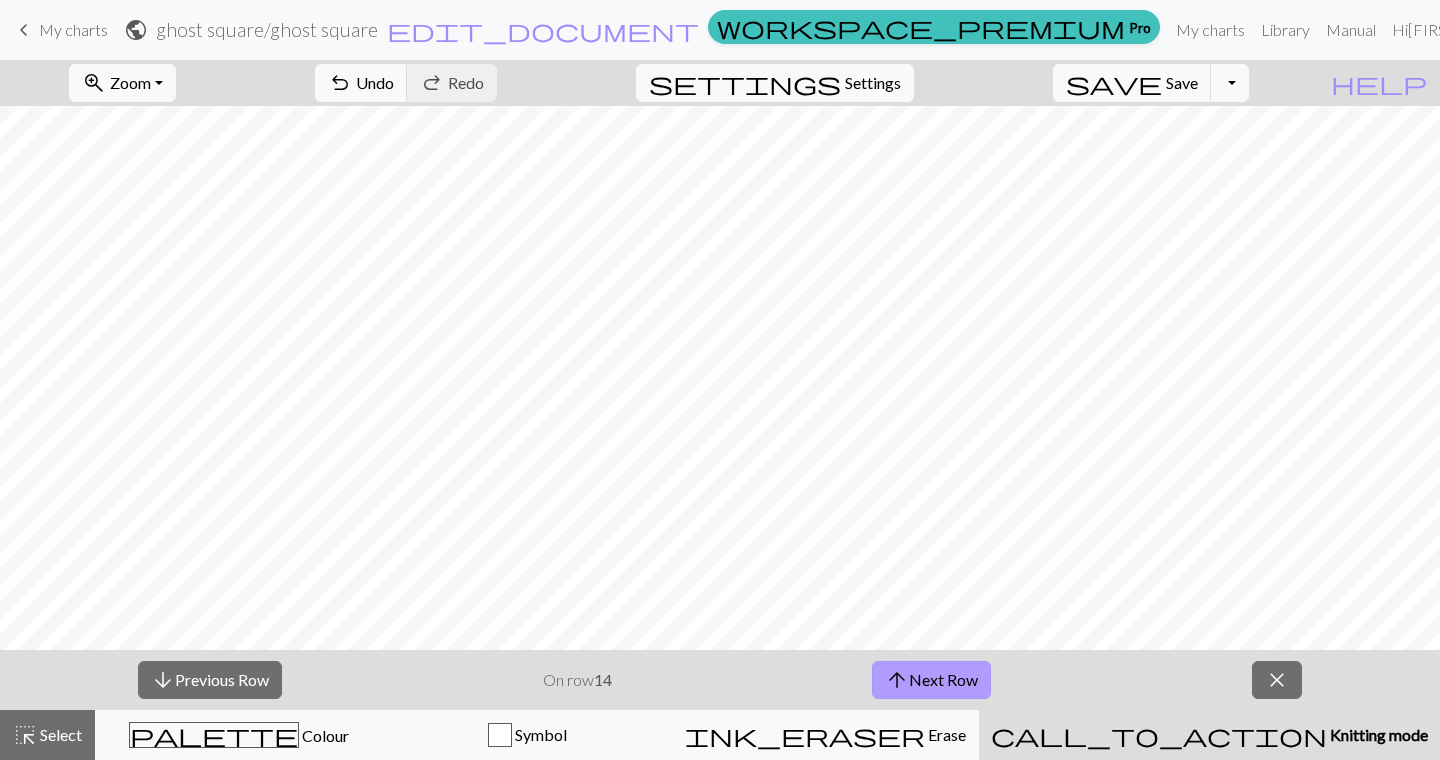 click on "arrow_upward" at bounding box center [897, 680] 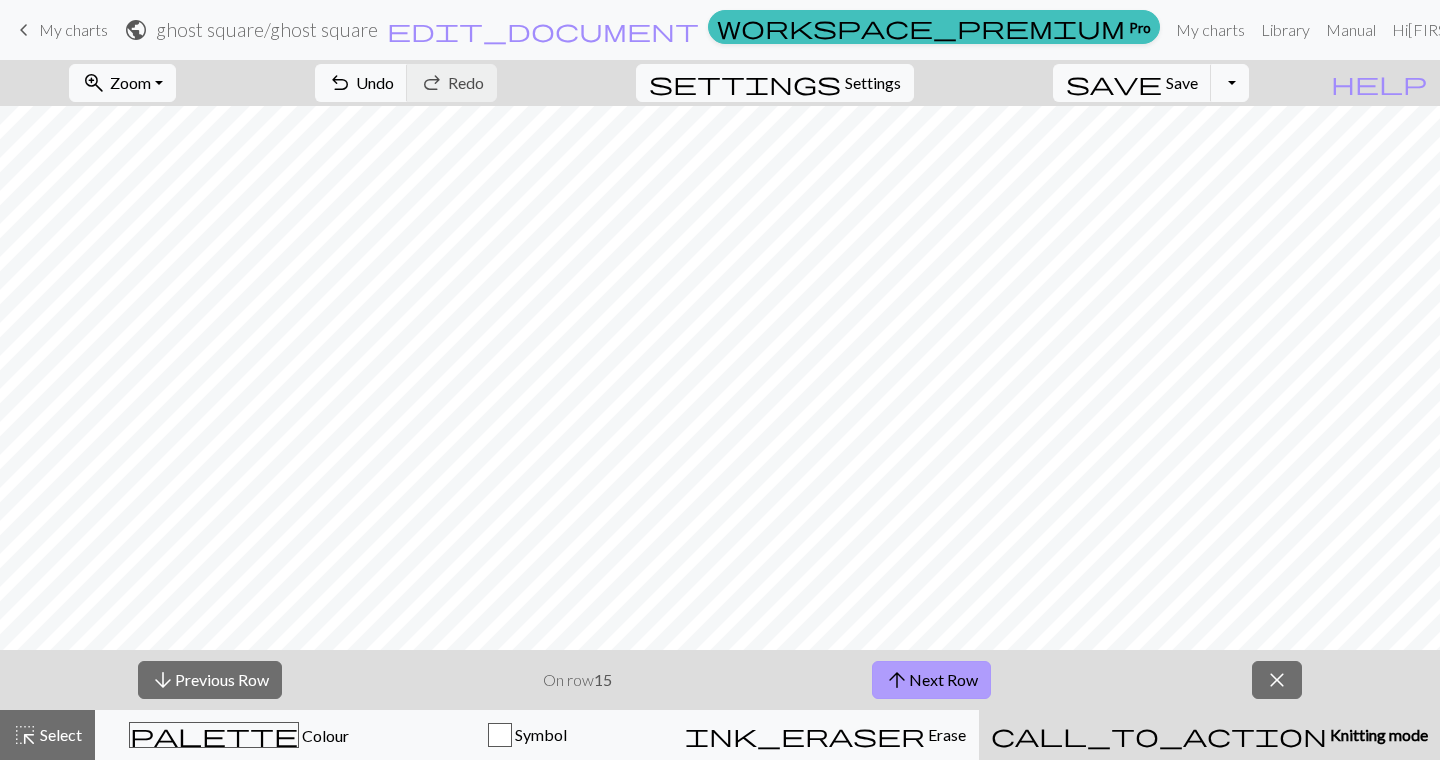 click on "arrow_upward" at bounding box center [897, 680] 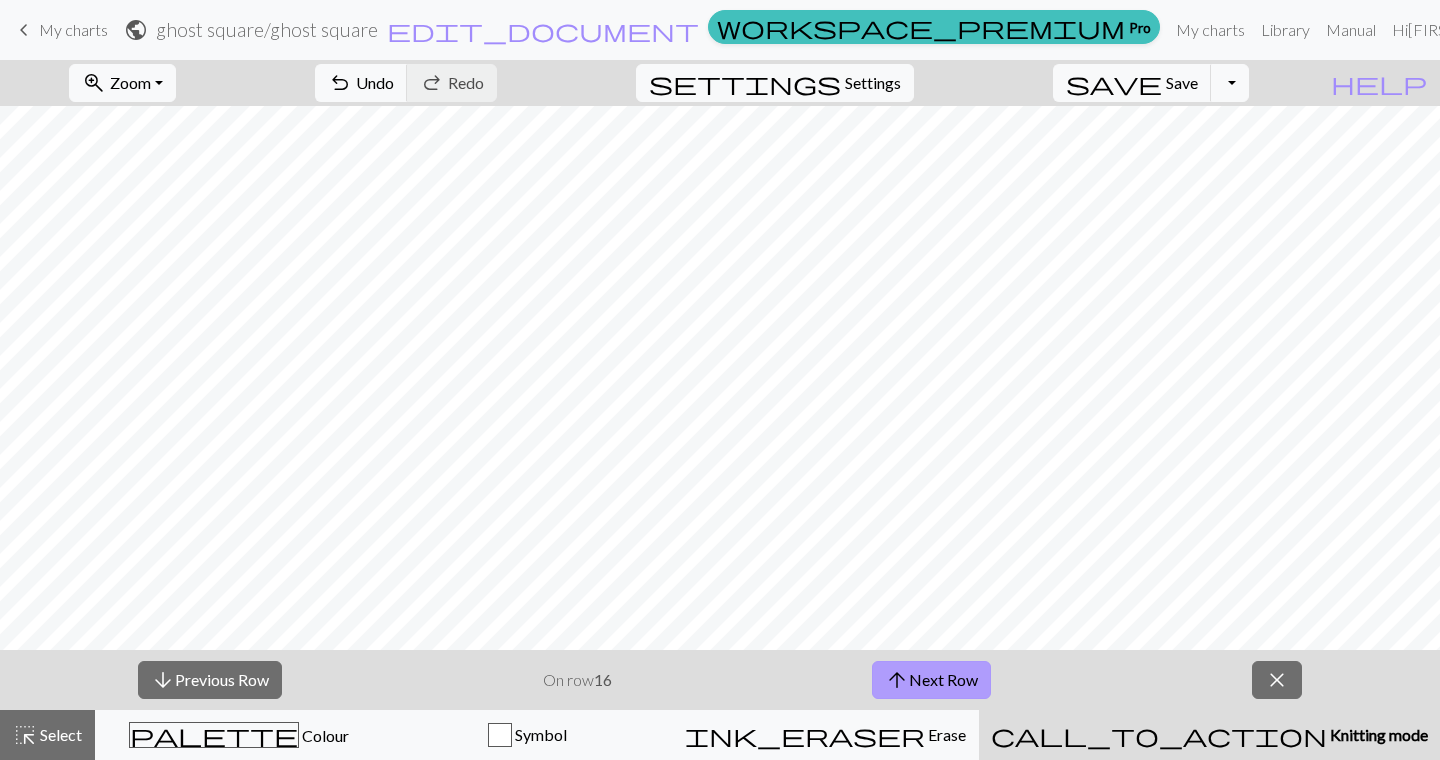 click on "arrow_upward" at bounding box center (897, 680) 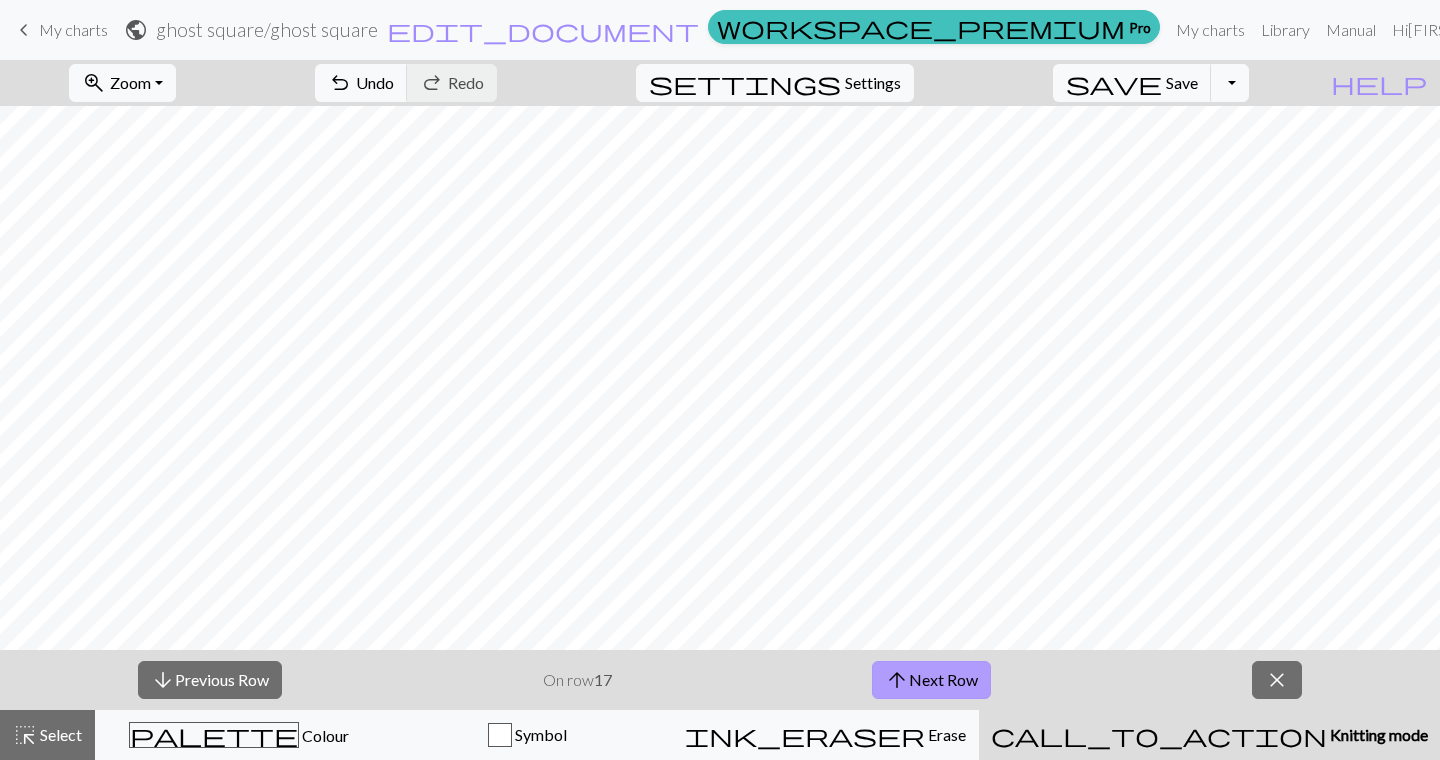 click on "arrow_upward" at bounding box center [897, 680] 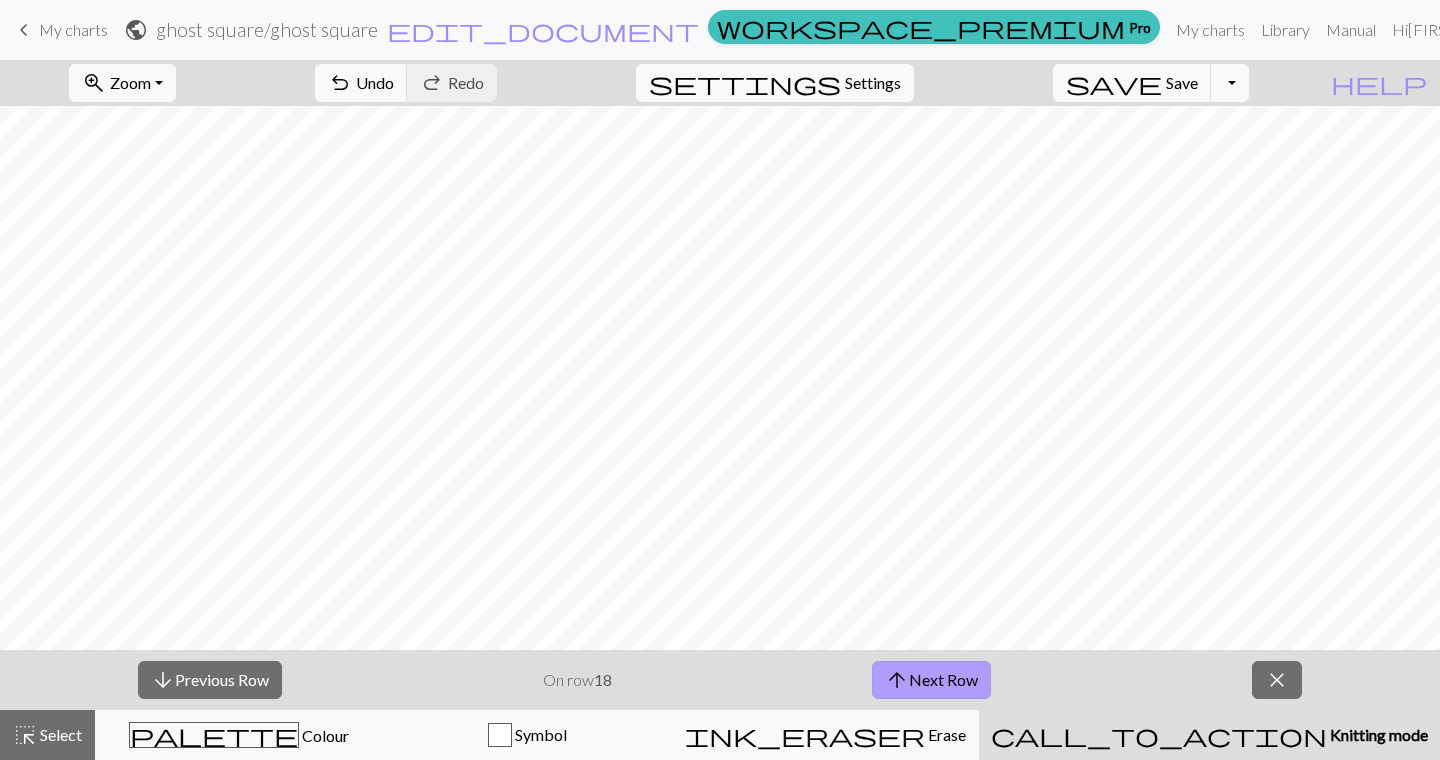 click on "arrow_upward" at bounding box center [897, 680] 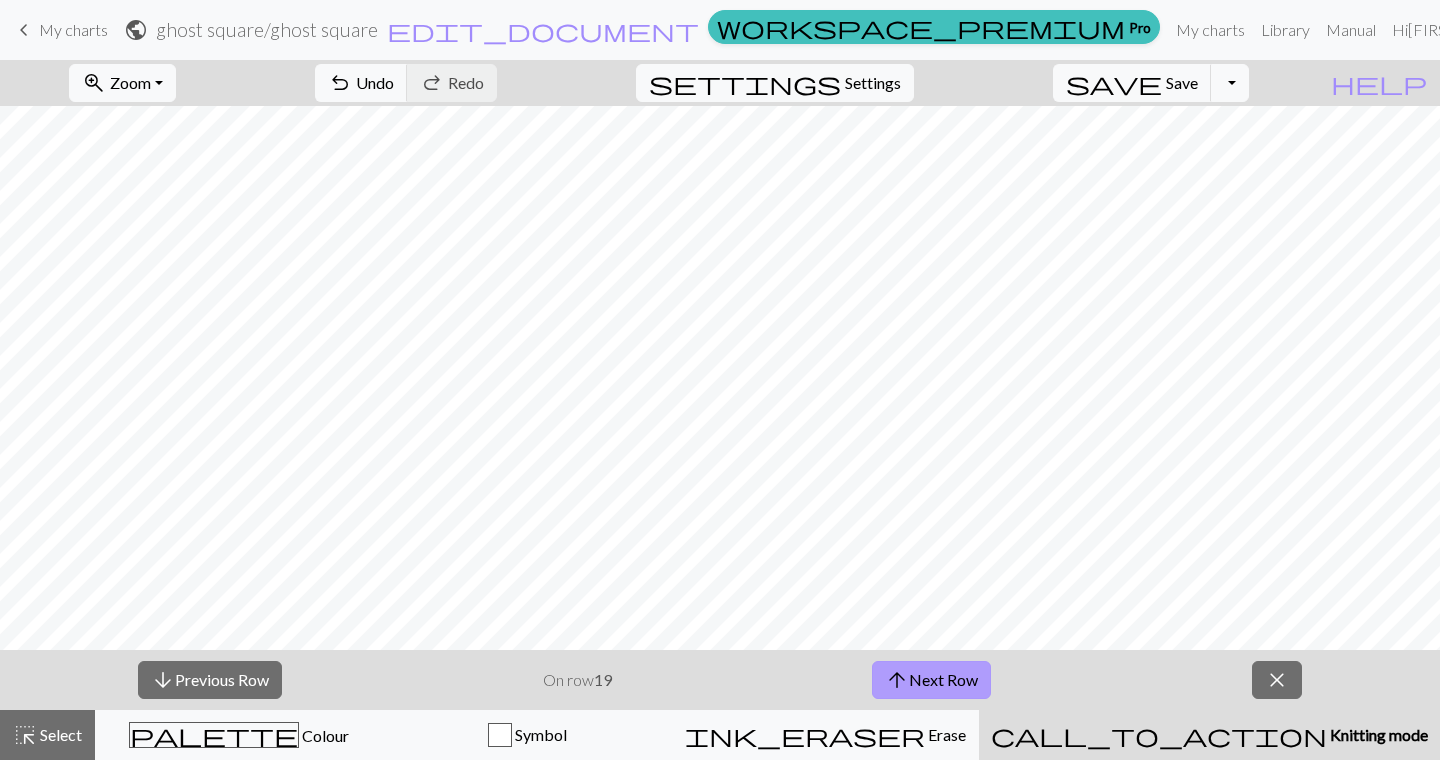 click on "arrow_upward" at bounding box center [897, 680] 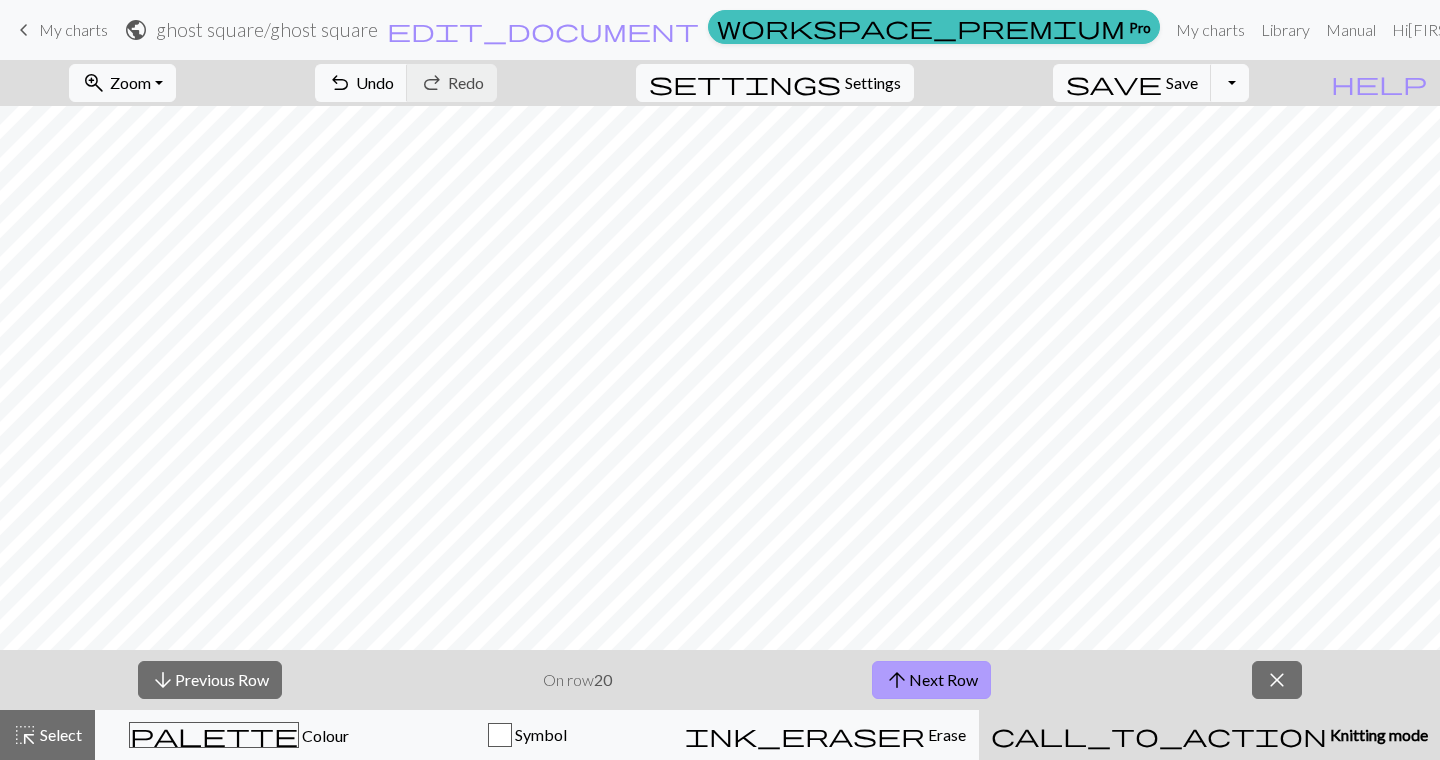 click on "arrow_upward" at bounding box center [897, 680] 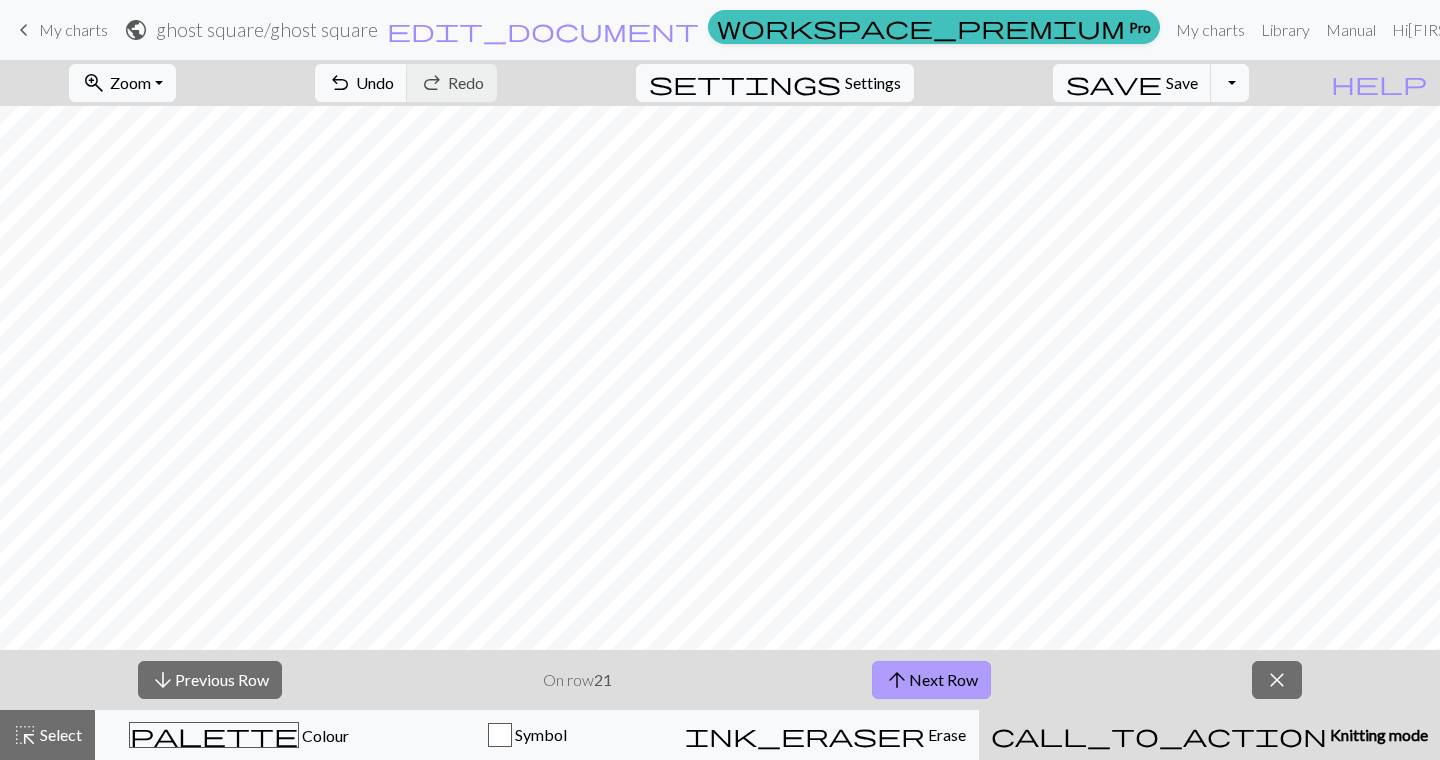 click on "arrow_upward" at bounding box center (897, 680) 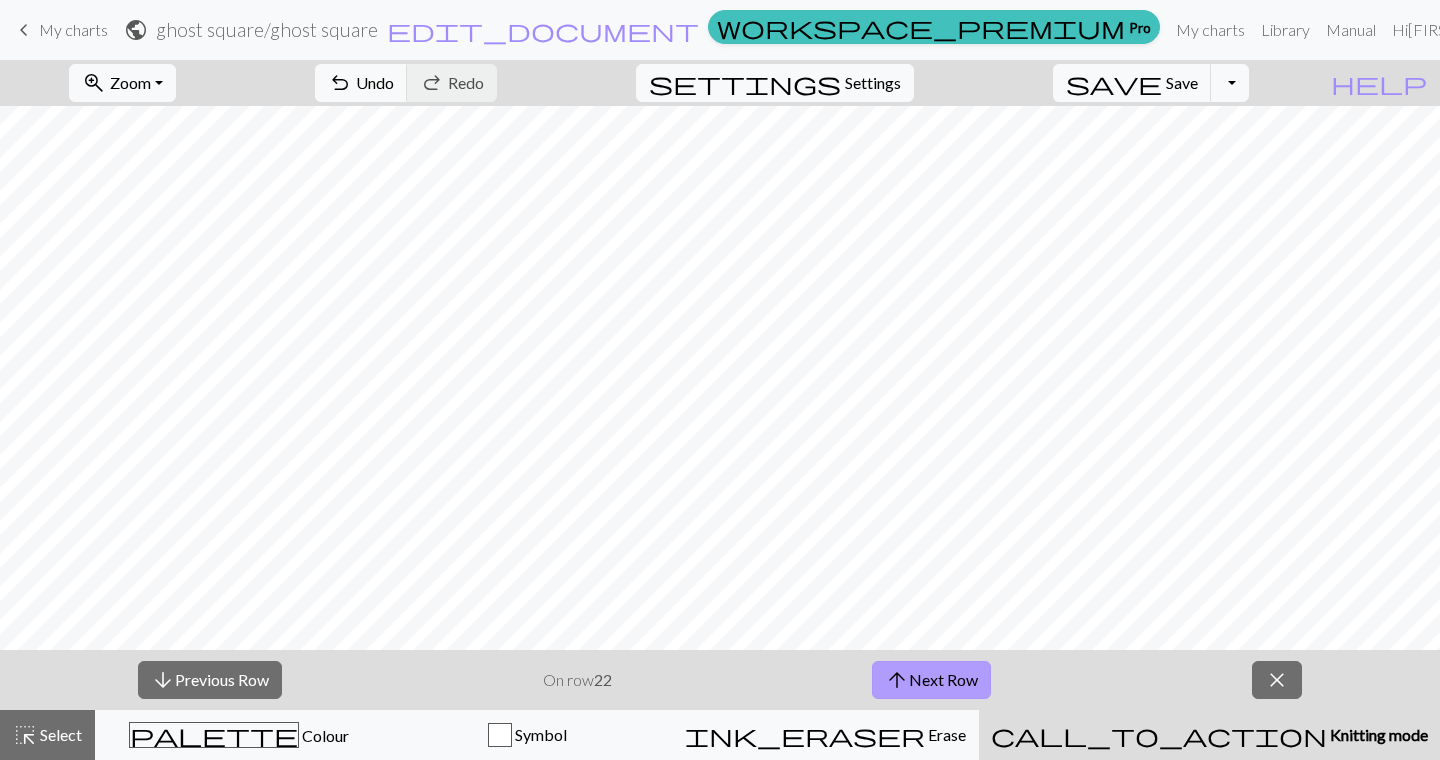 click on "arrow_upward" at bounding box center [897, 680] 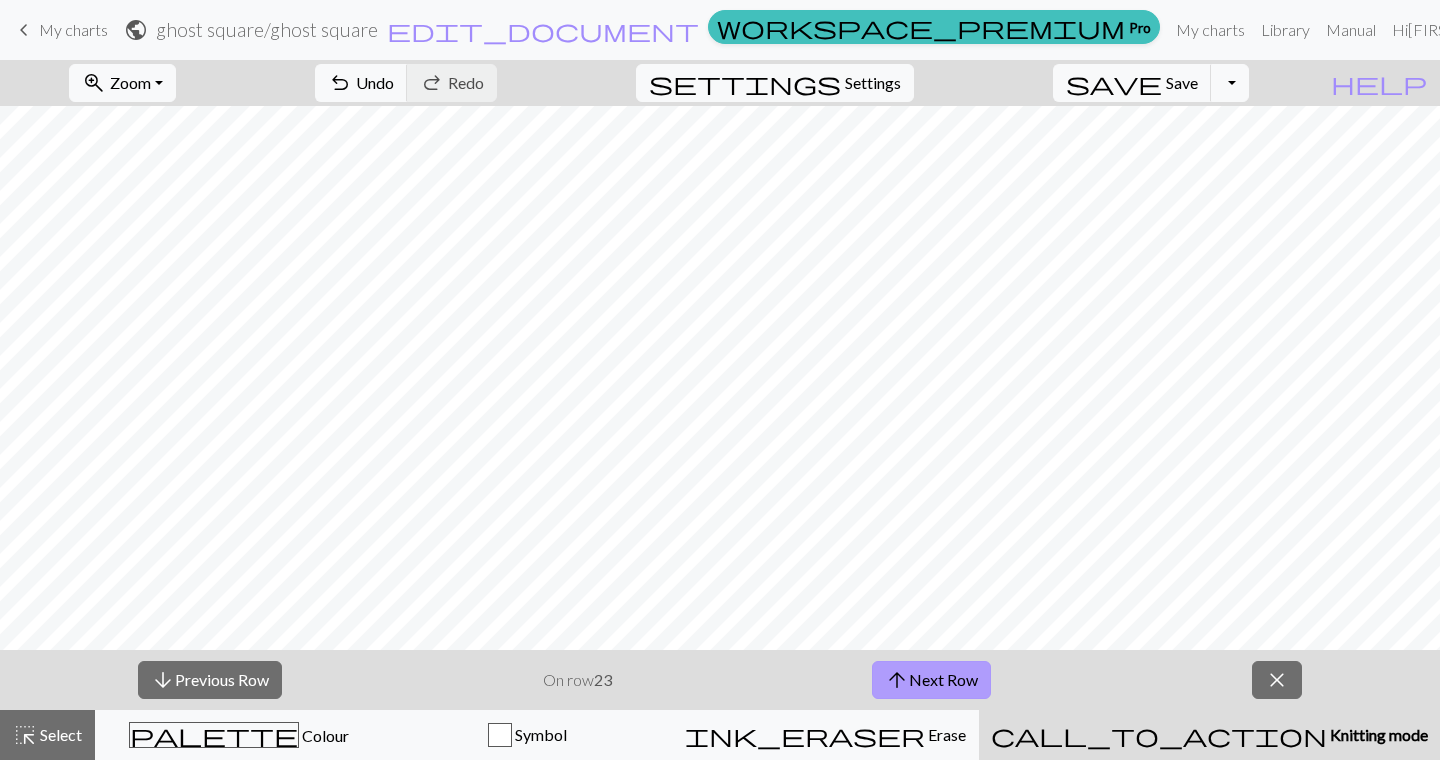 click on "arrow_upward  Next Row" at bounding box center (931, 680) 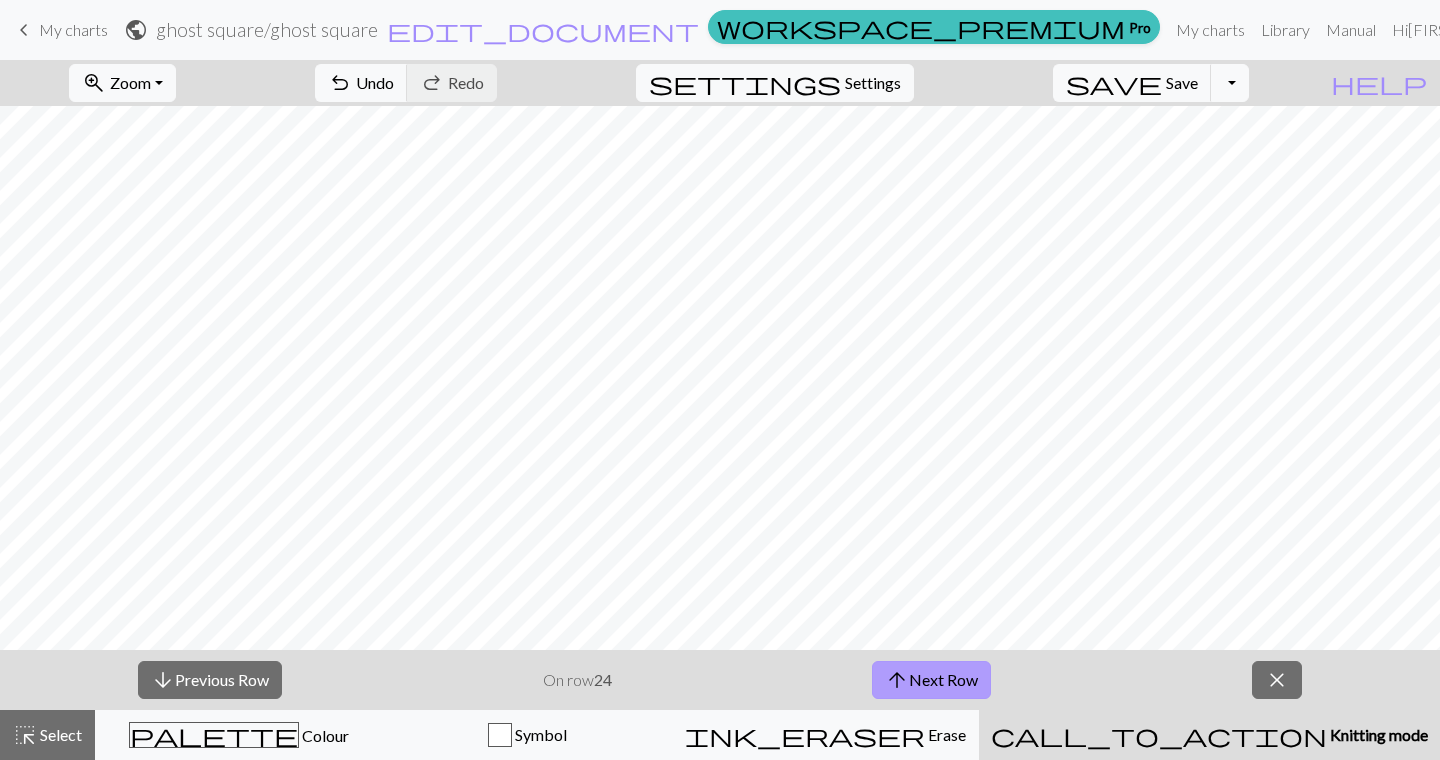 click on "arrow_upward  Next Row" at bounding box center [931, 680] 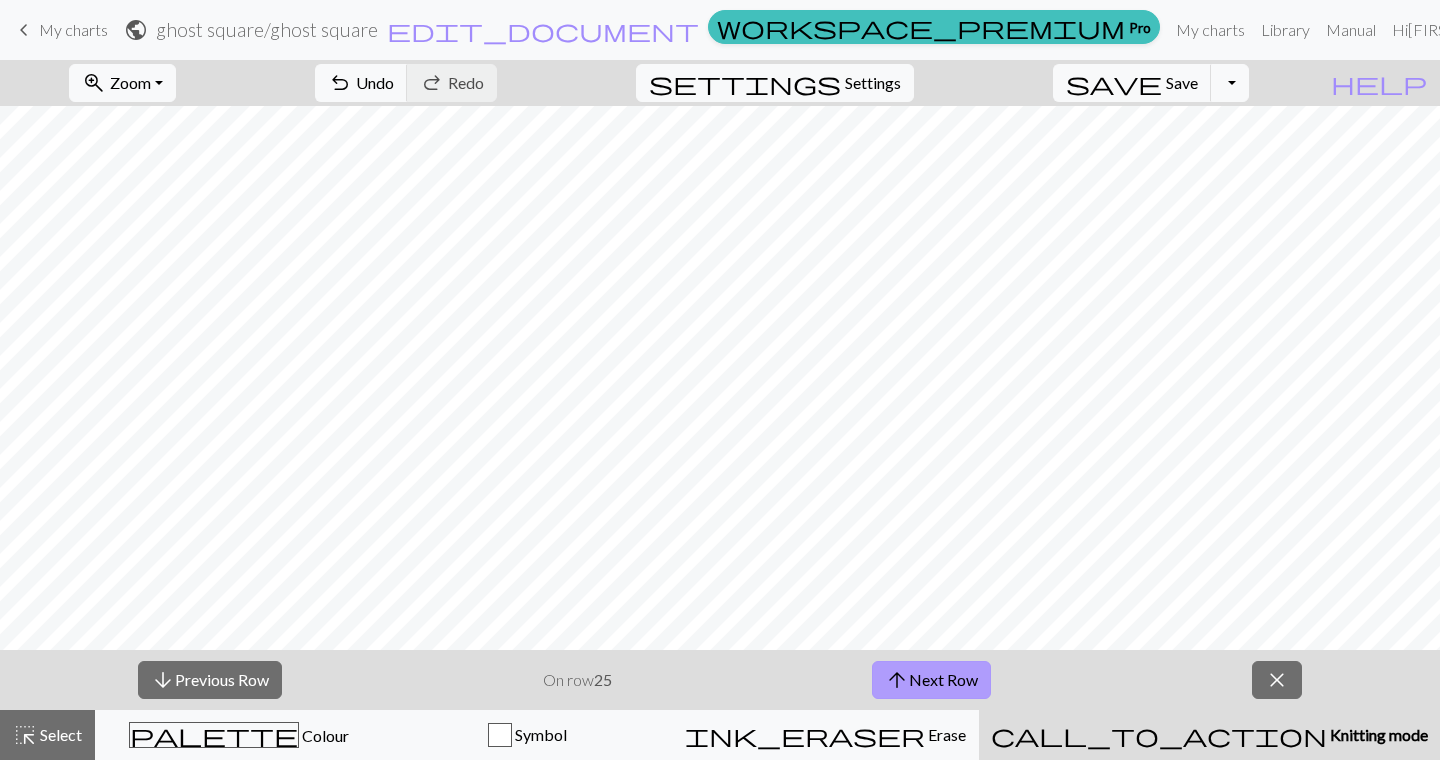 click on "arrow_upward  Next Row" at bounding box center [931, 680] 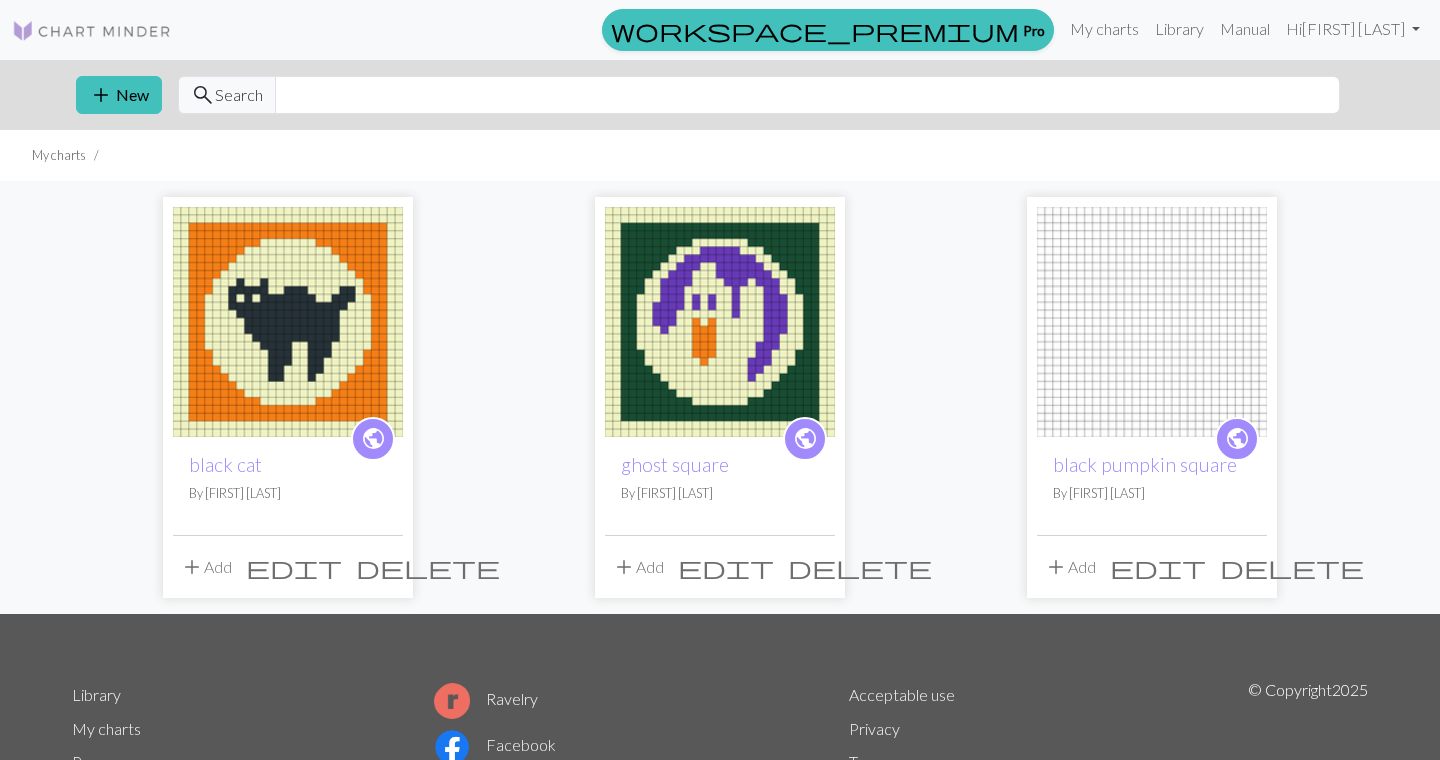 scroll, scrollTop: 0, scrollLeft: 0, axis: both 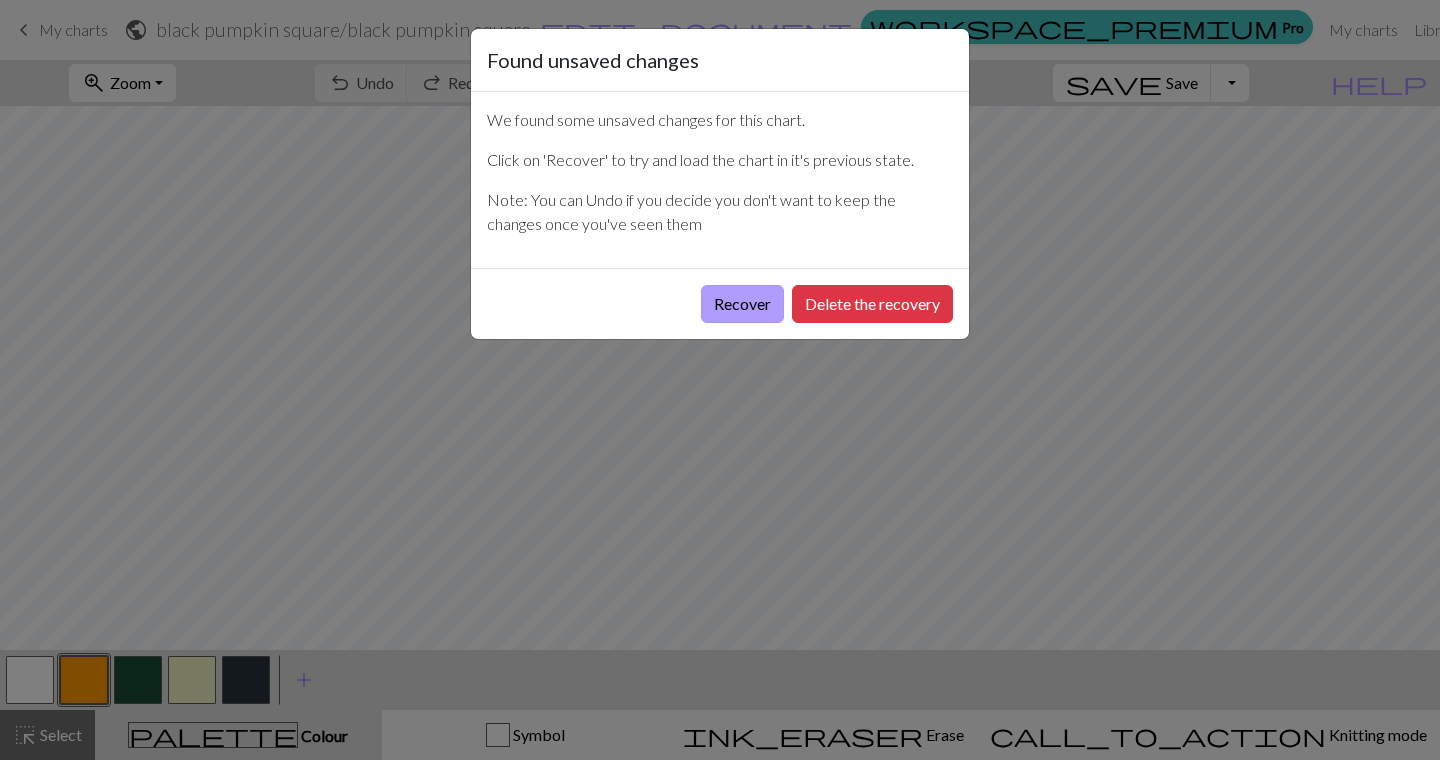 click on "Recover" at bounding box center (742, 304) 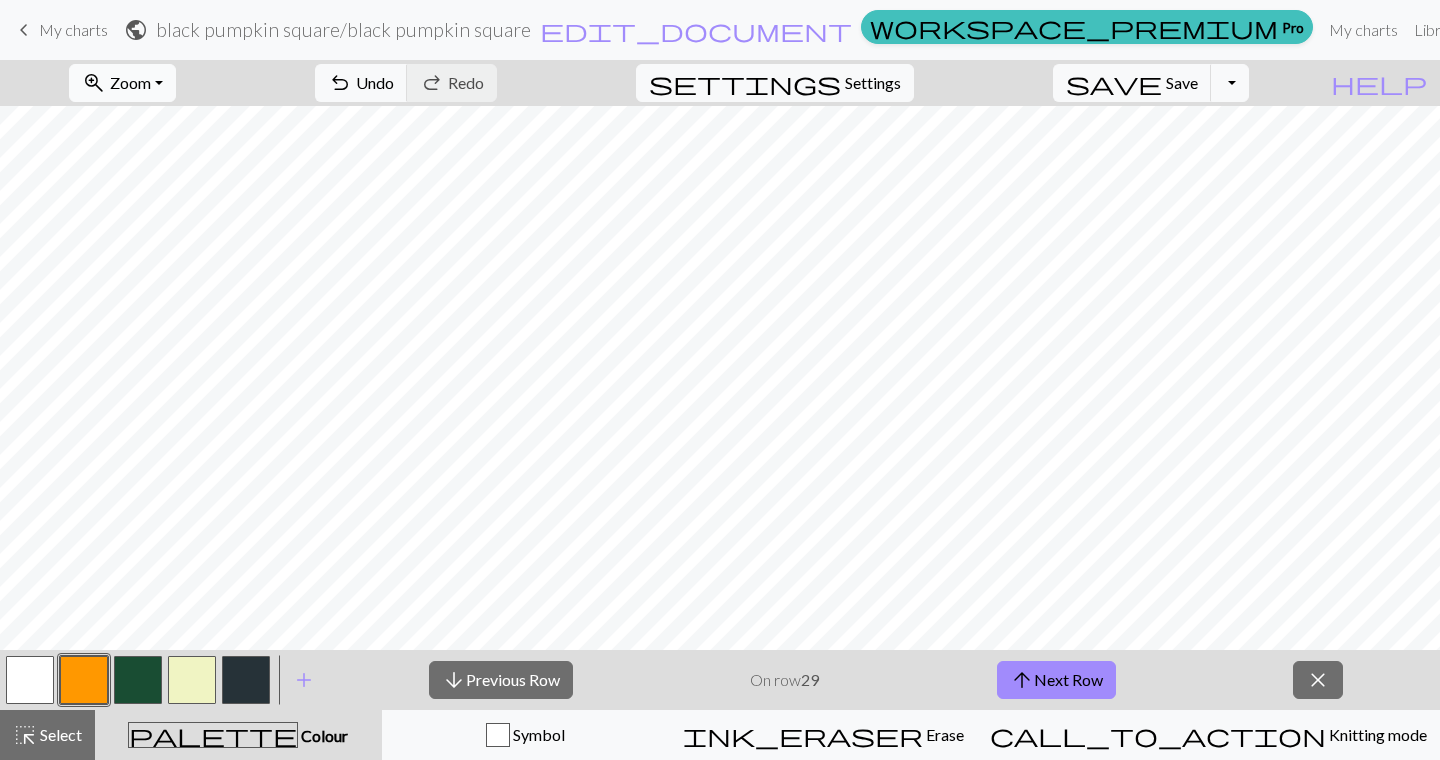 click on "Zoom" at bounding box center [130, 82] 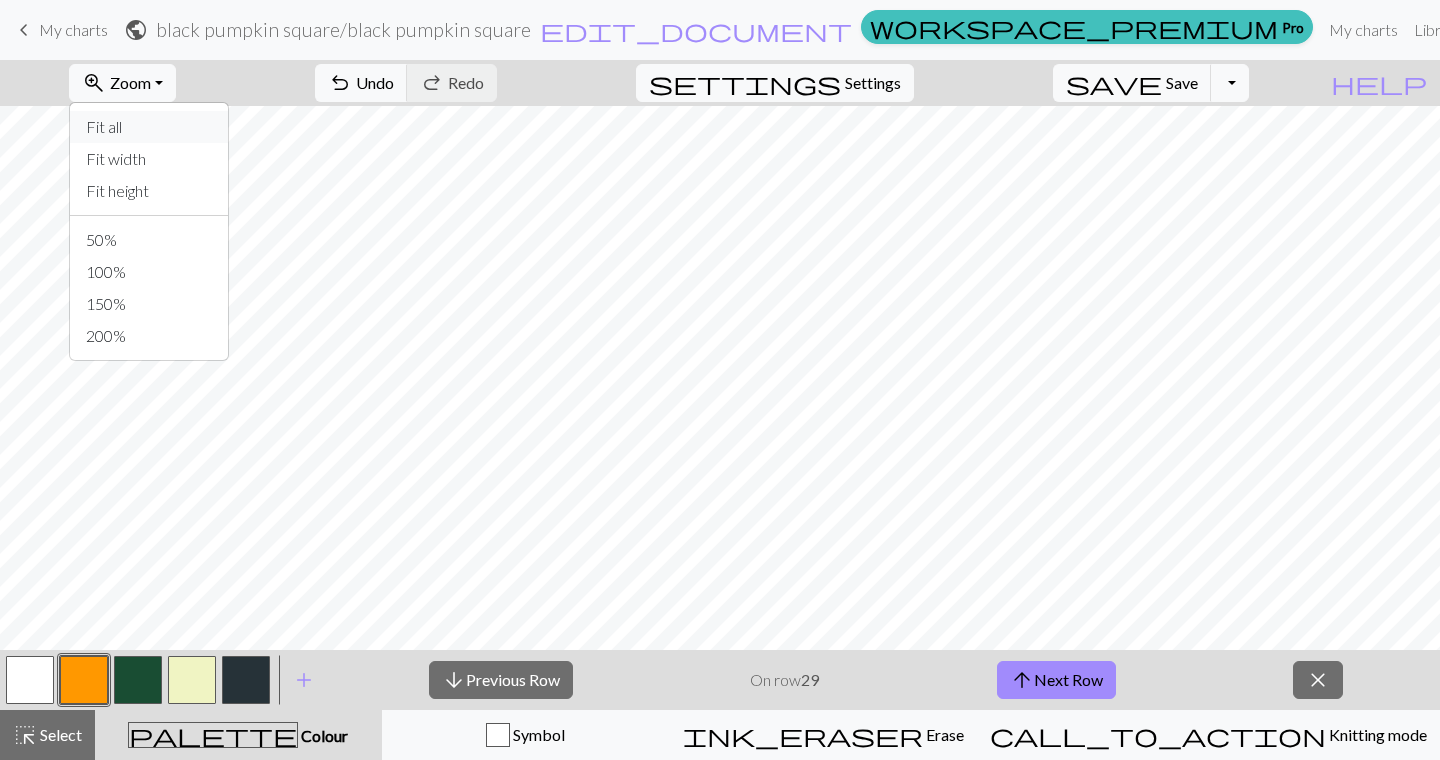 click on "Fit all" at bounding box center [149, 127] 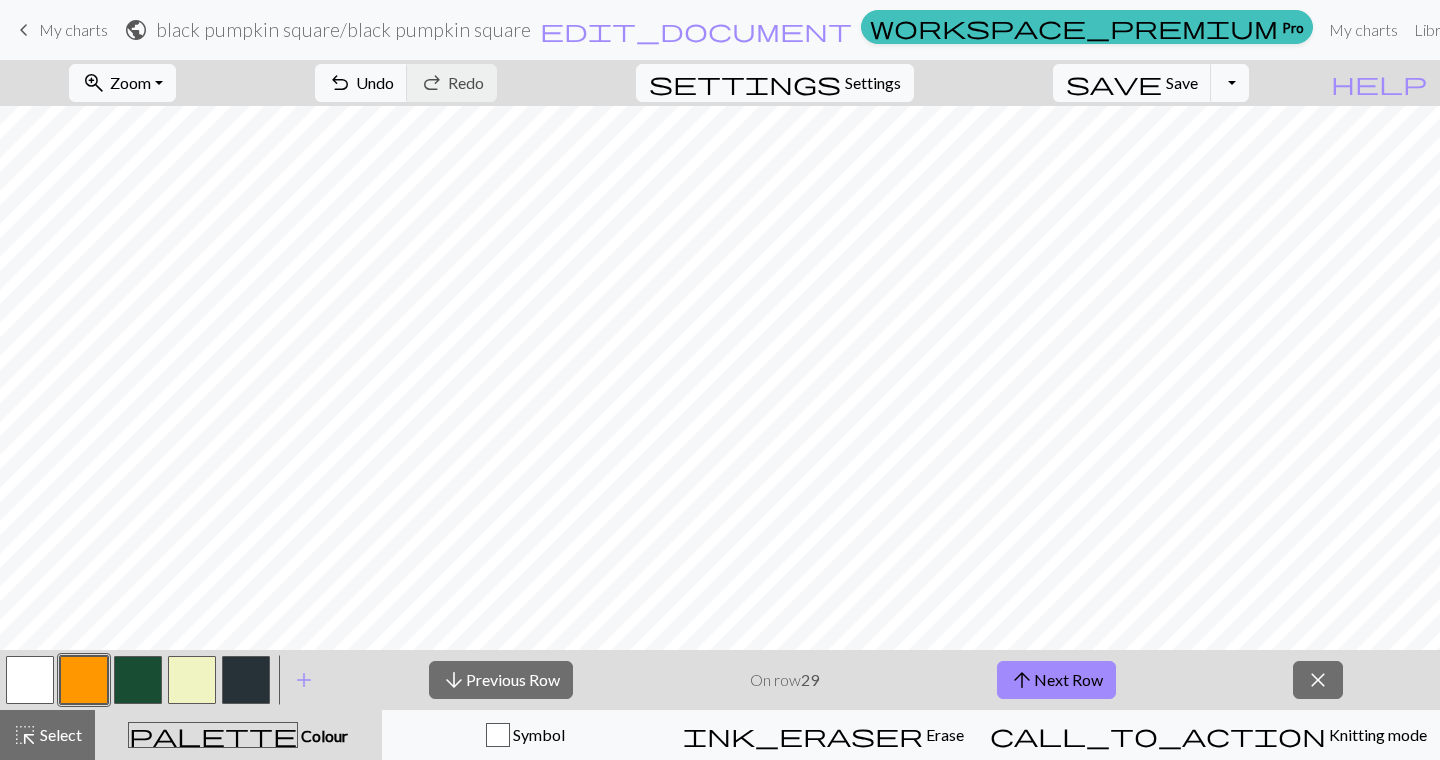 click at bounding box center (246, 680) 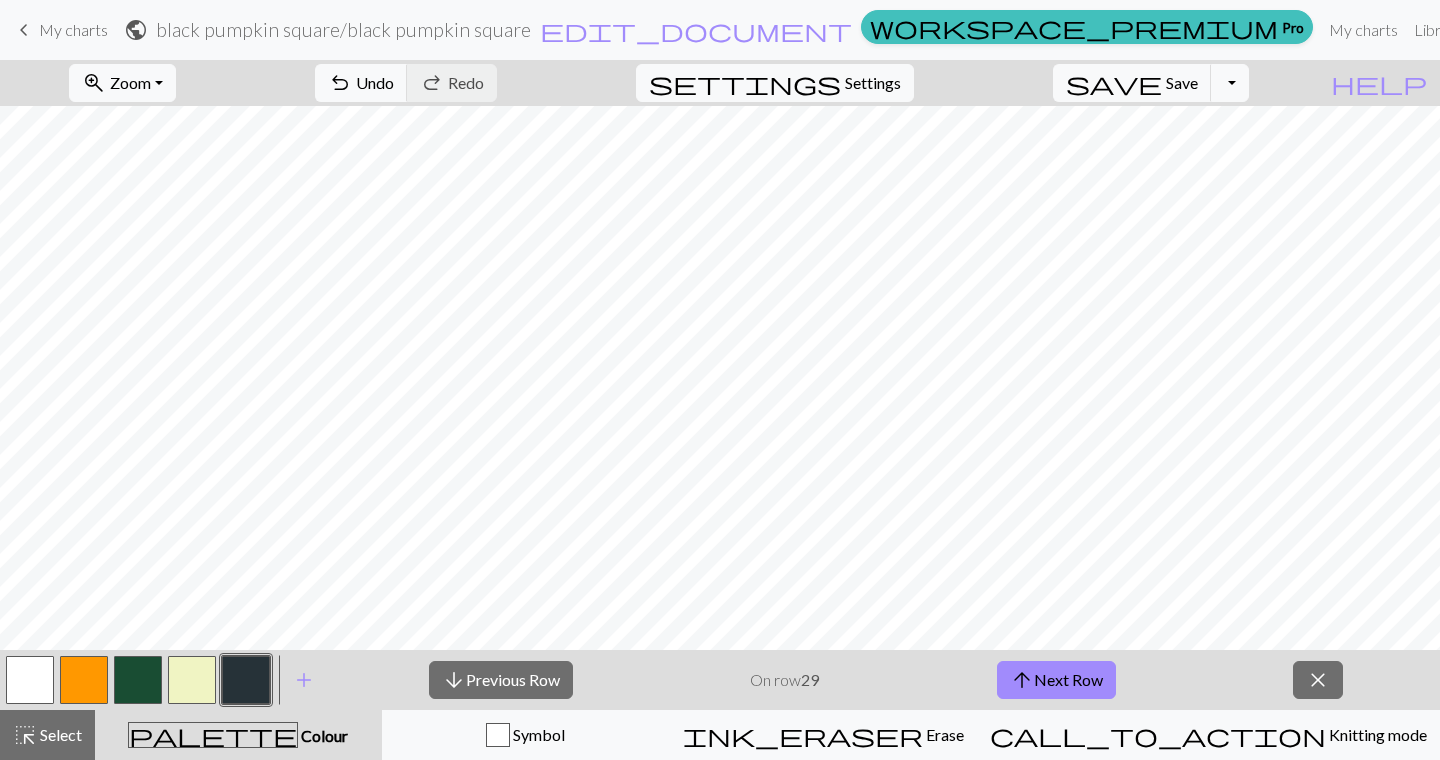 click at bounding box center [246, 680] 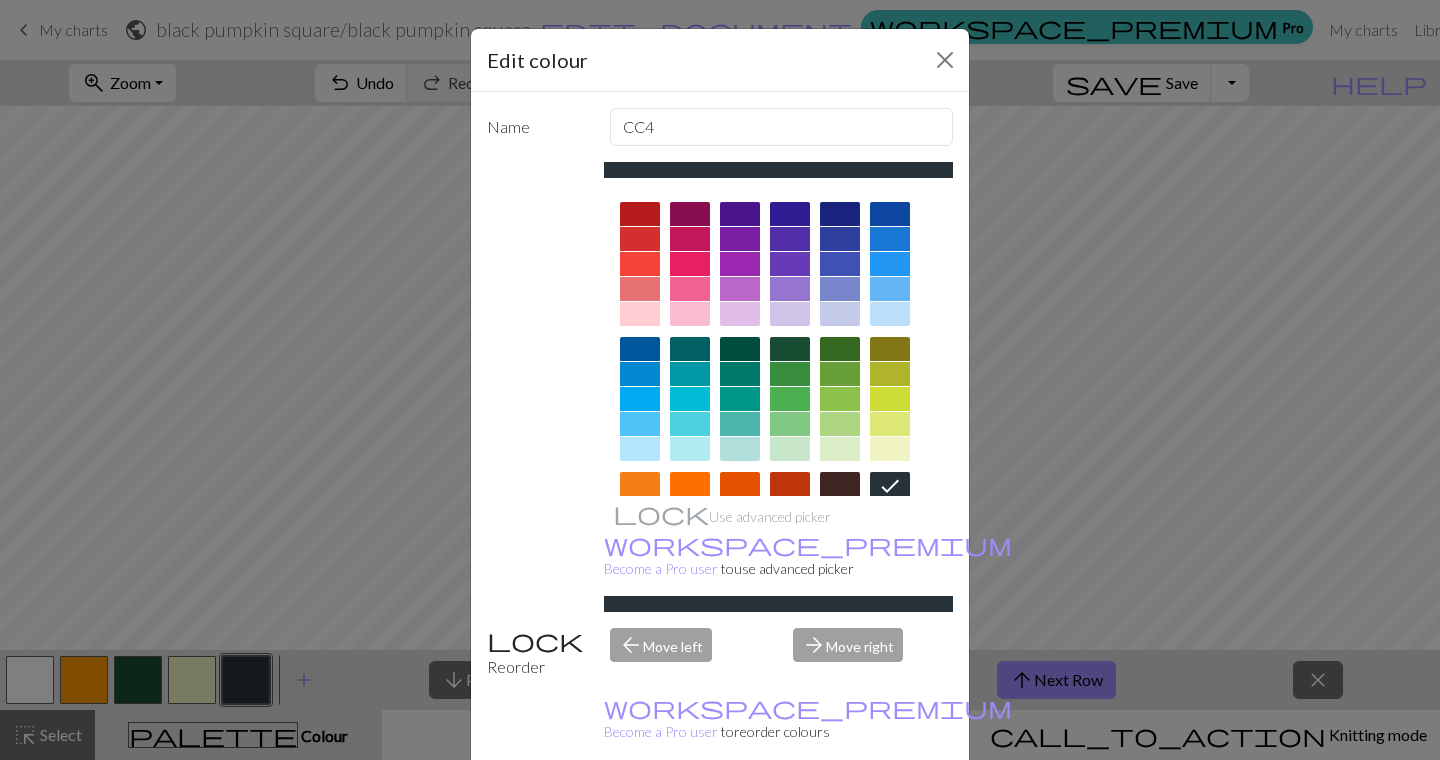 click at bounding box center [790, 239] 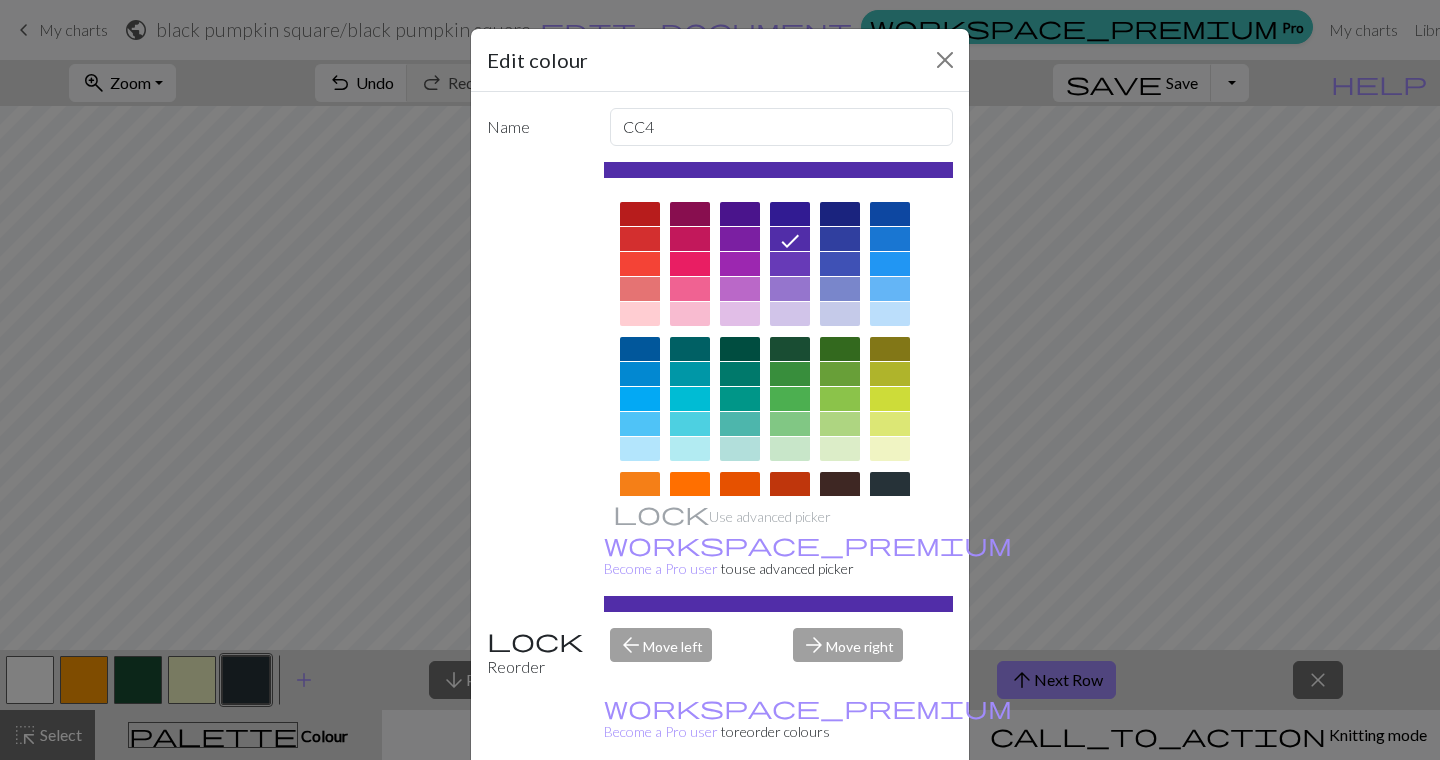 click on "Done" at bounding box center [840, 811] 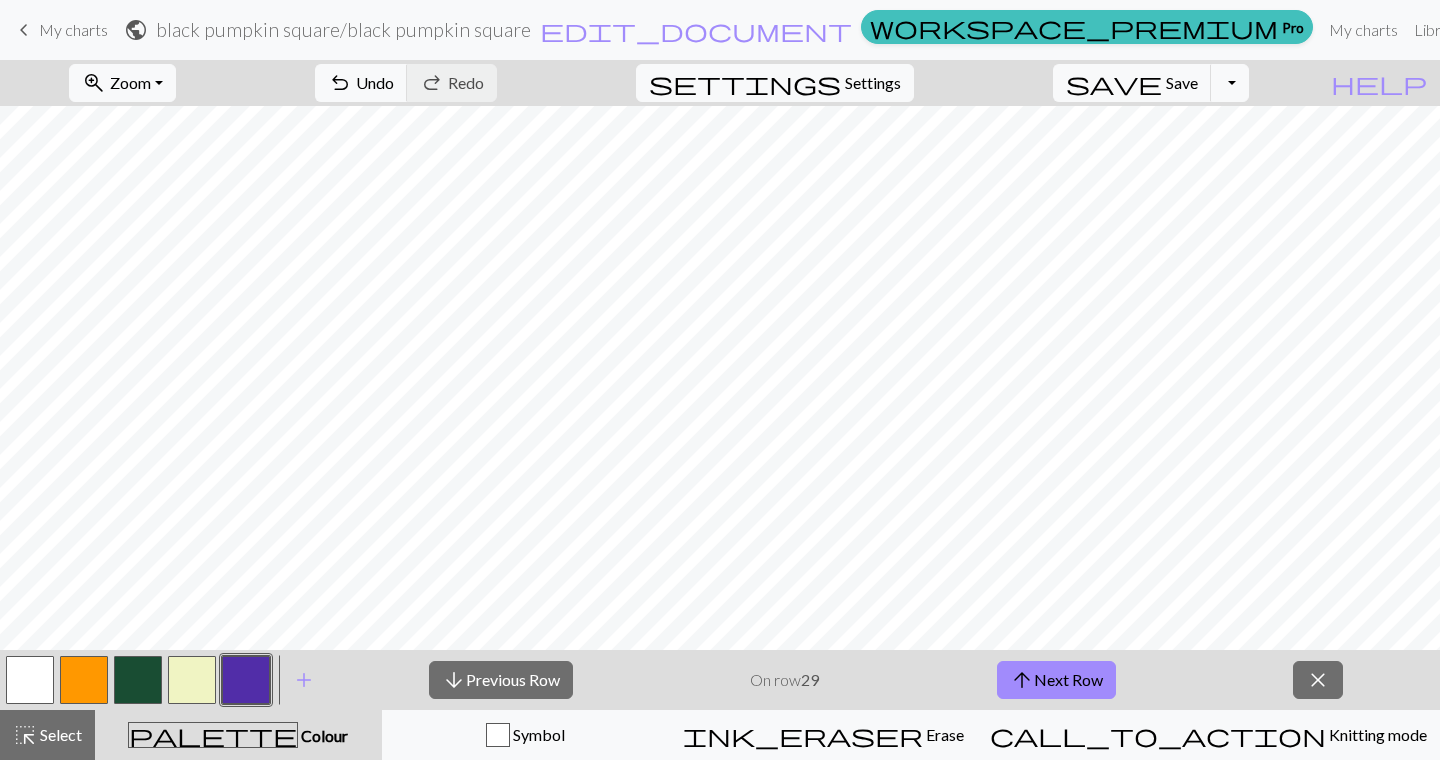 click at bounding box center [246, 680] 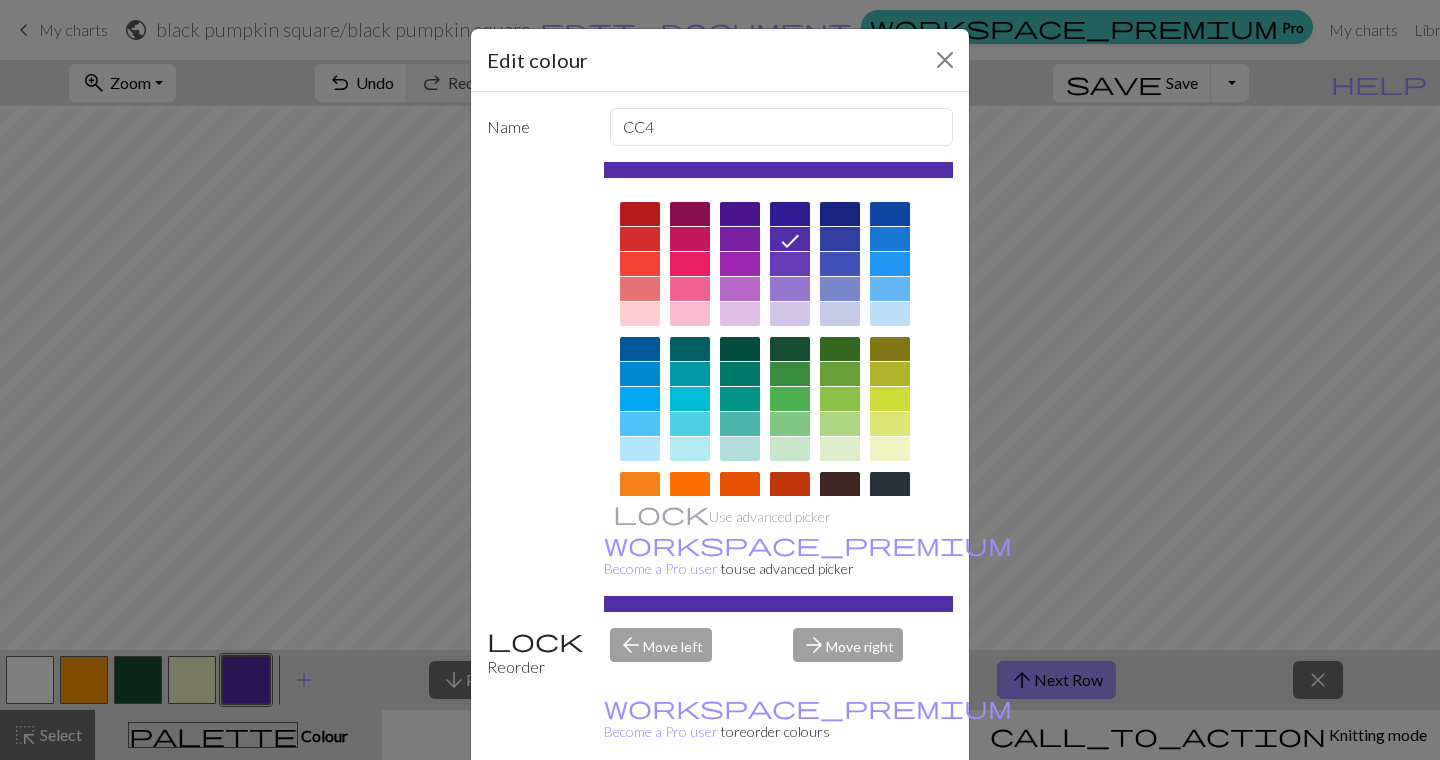 click on "Done" at bounding box center [840, 811] 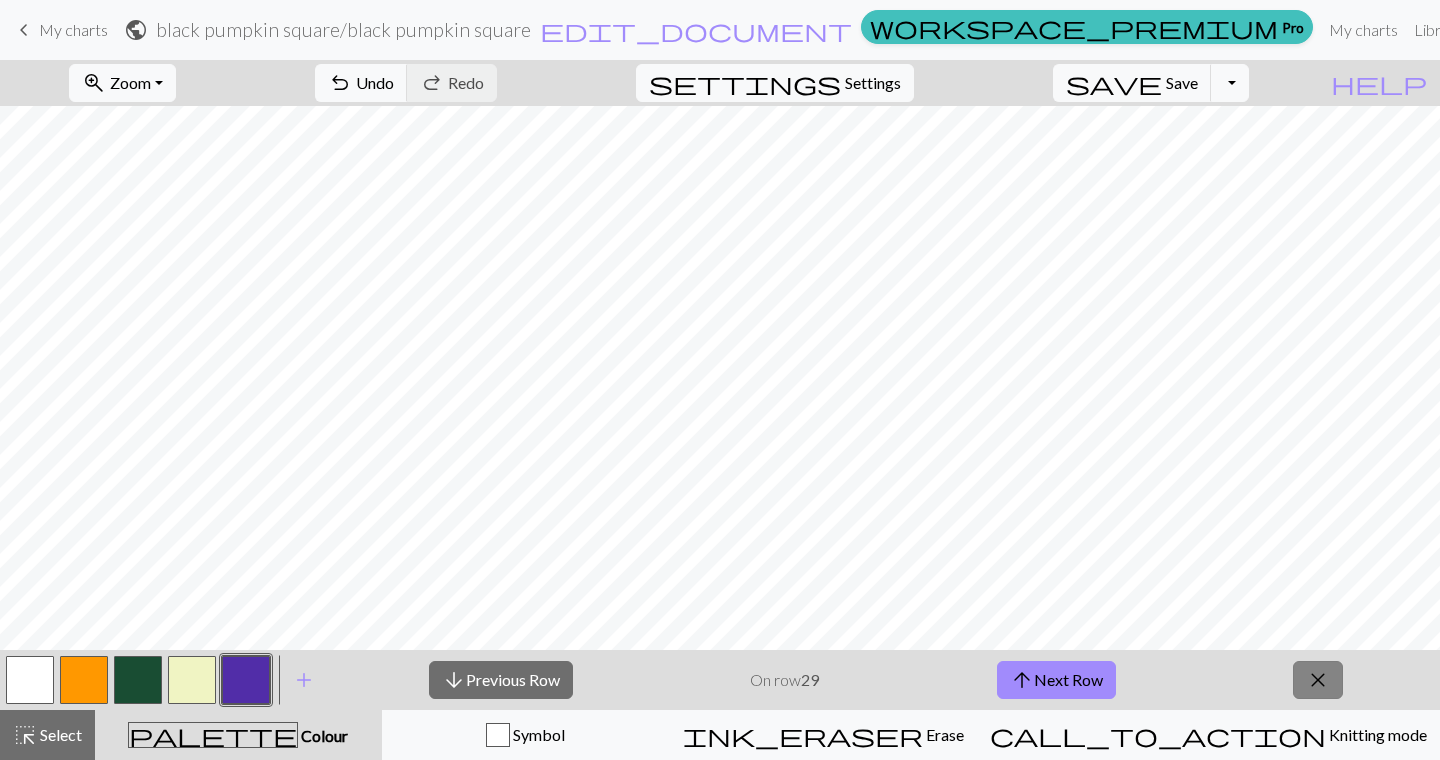 click on "close" at bounding box center (1318, 680) 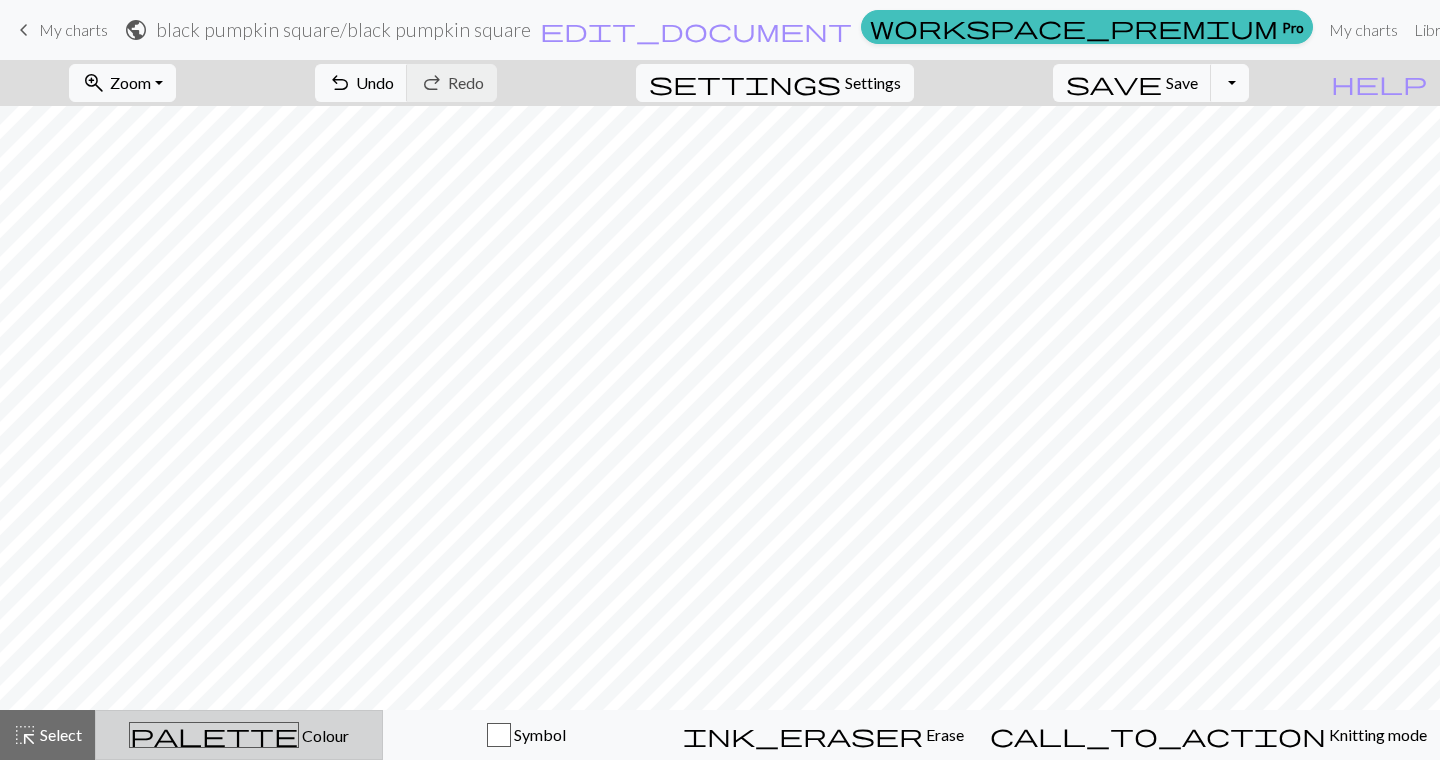click on "palette" at bounding box center (214, 735) 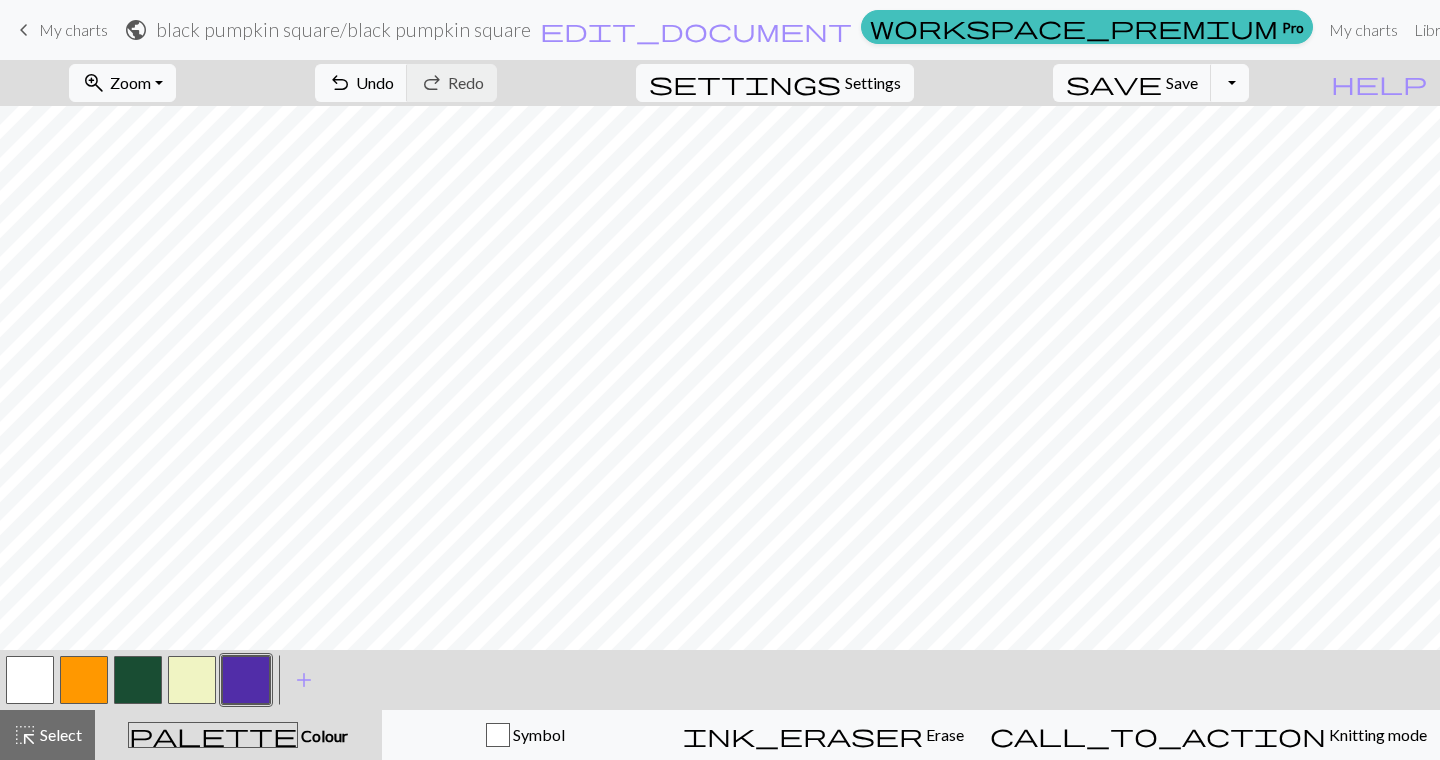 click at bounding box center [192, 680] 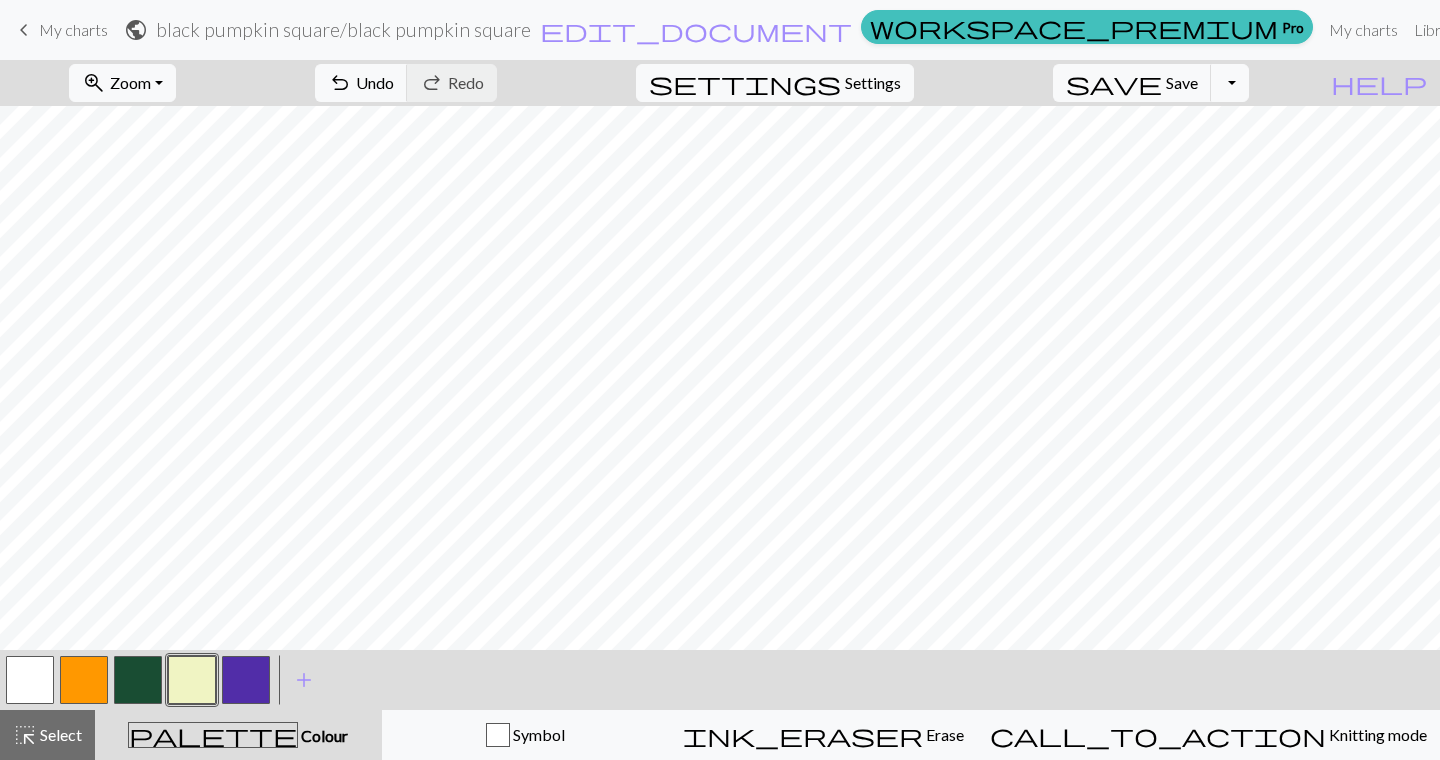 click at bounding box center [246, 680] 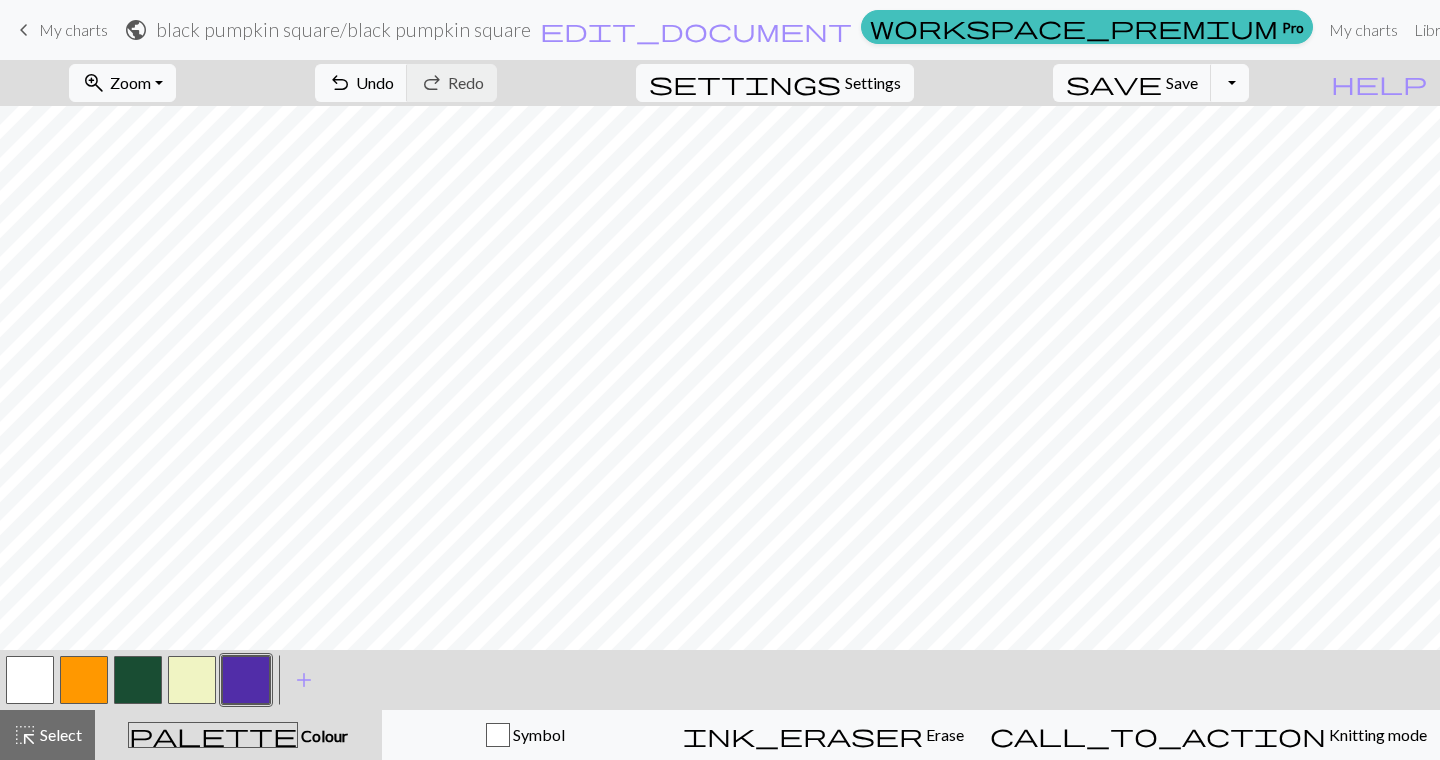 click at bounding box center (246, 680) 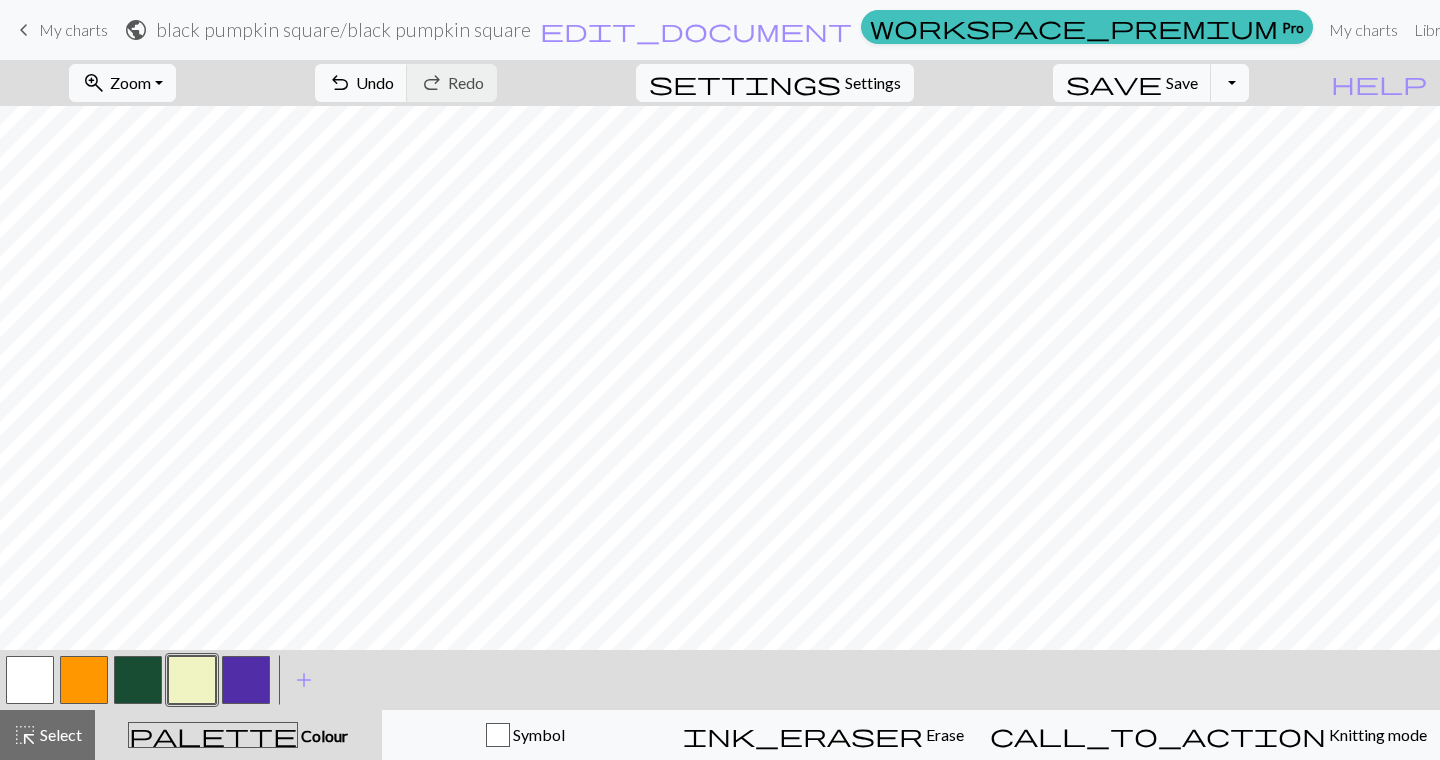 click at bounding box center [246, 680] 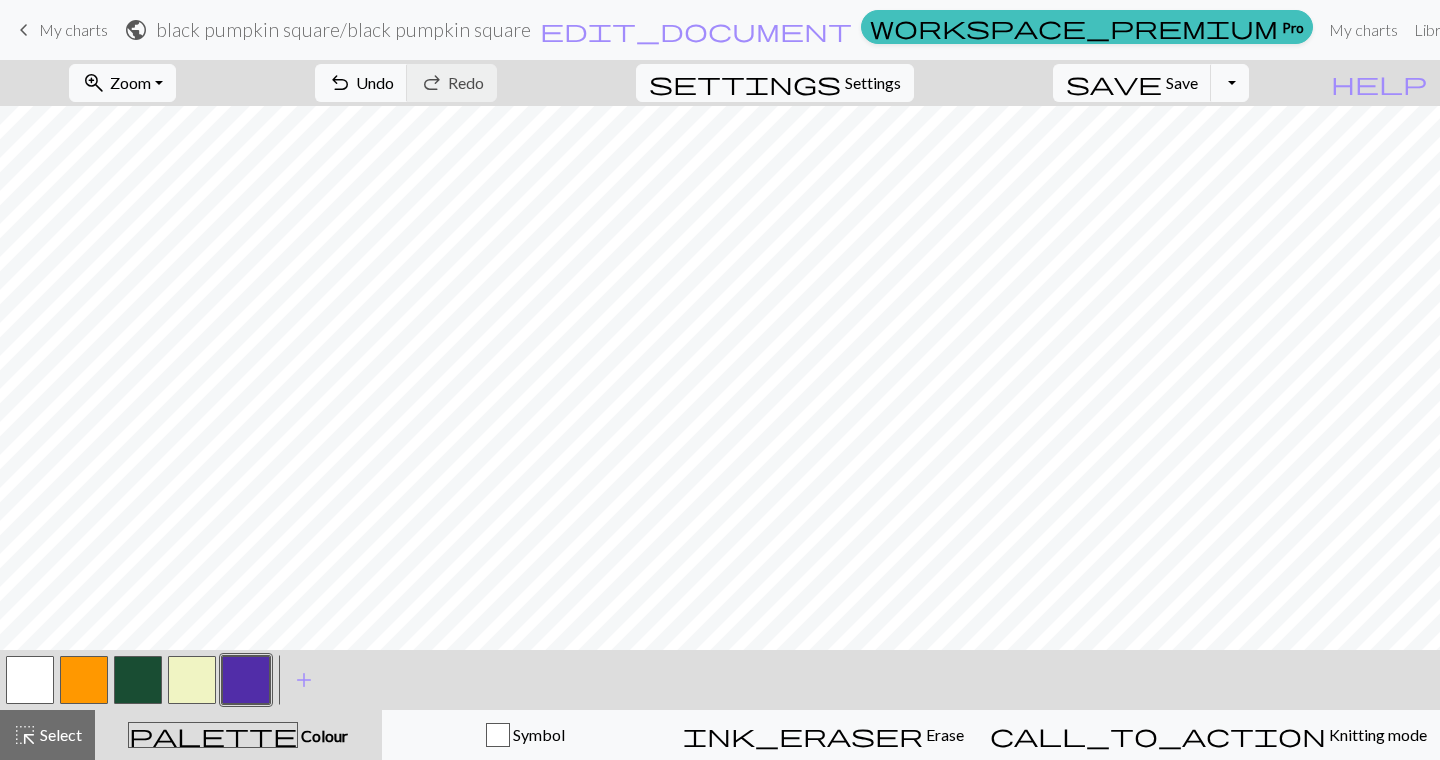 click at bounding box center [192, 680] 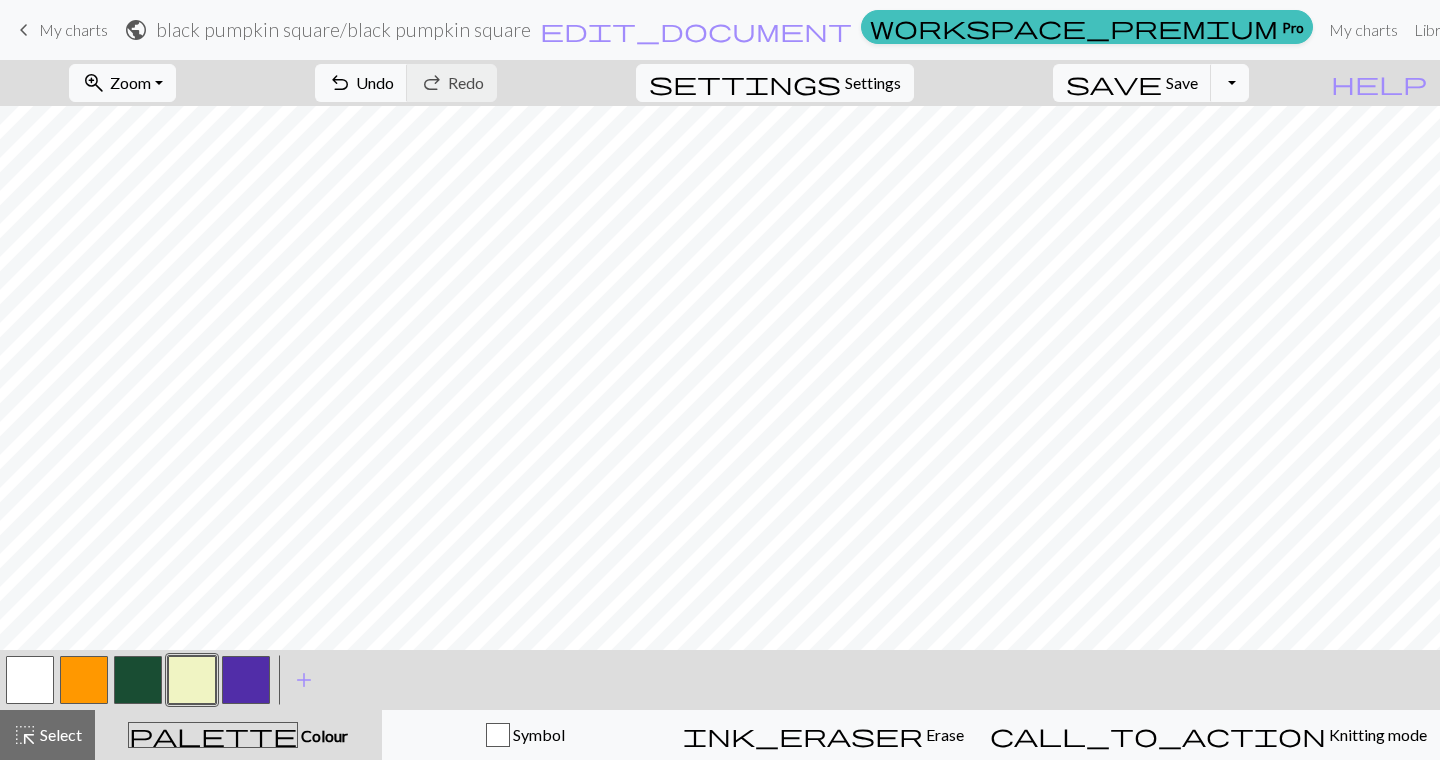 click at bounding box center [246, 680] 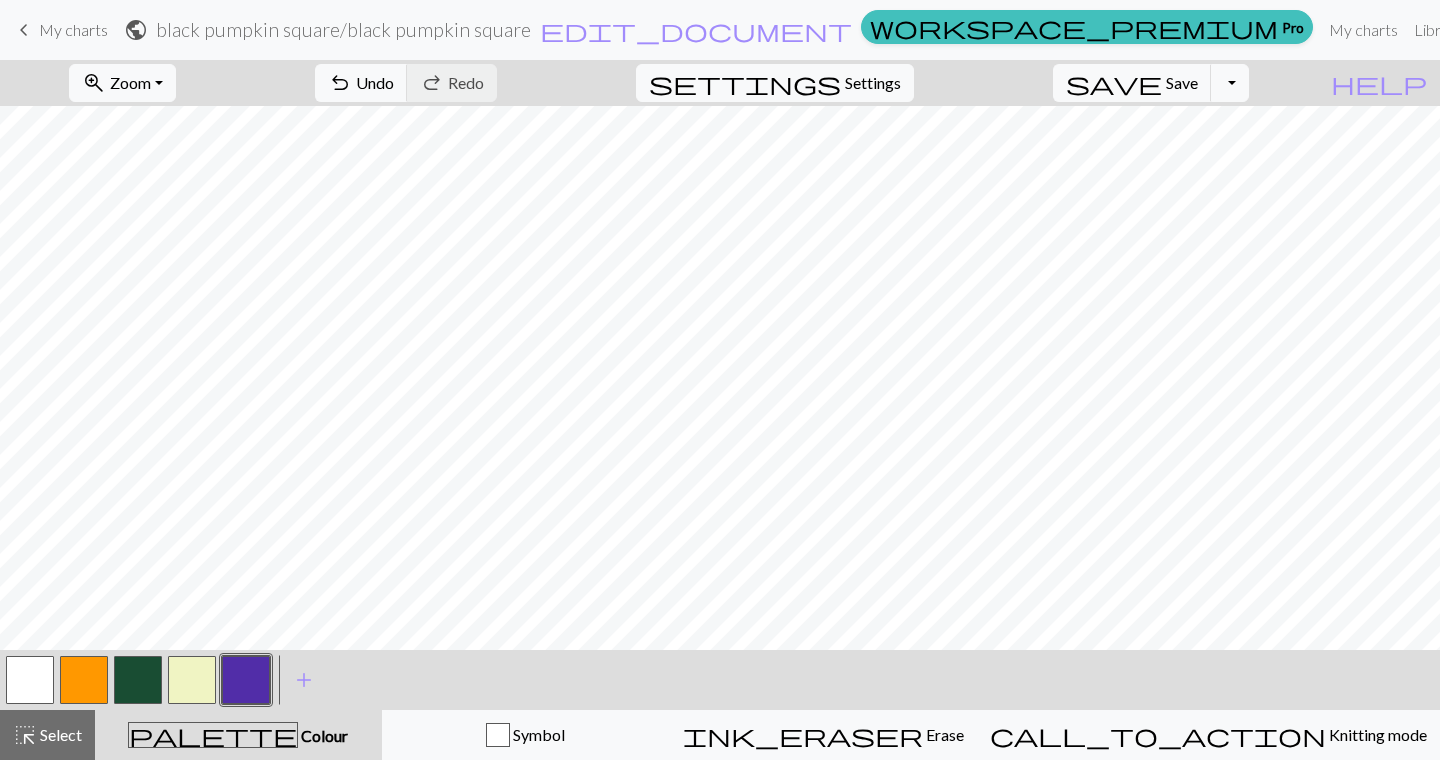 click at bounding box center [192, 680] 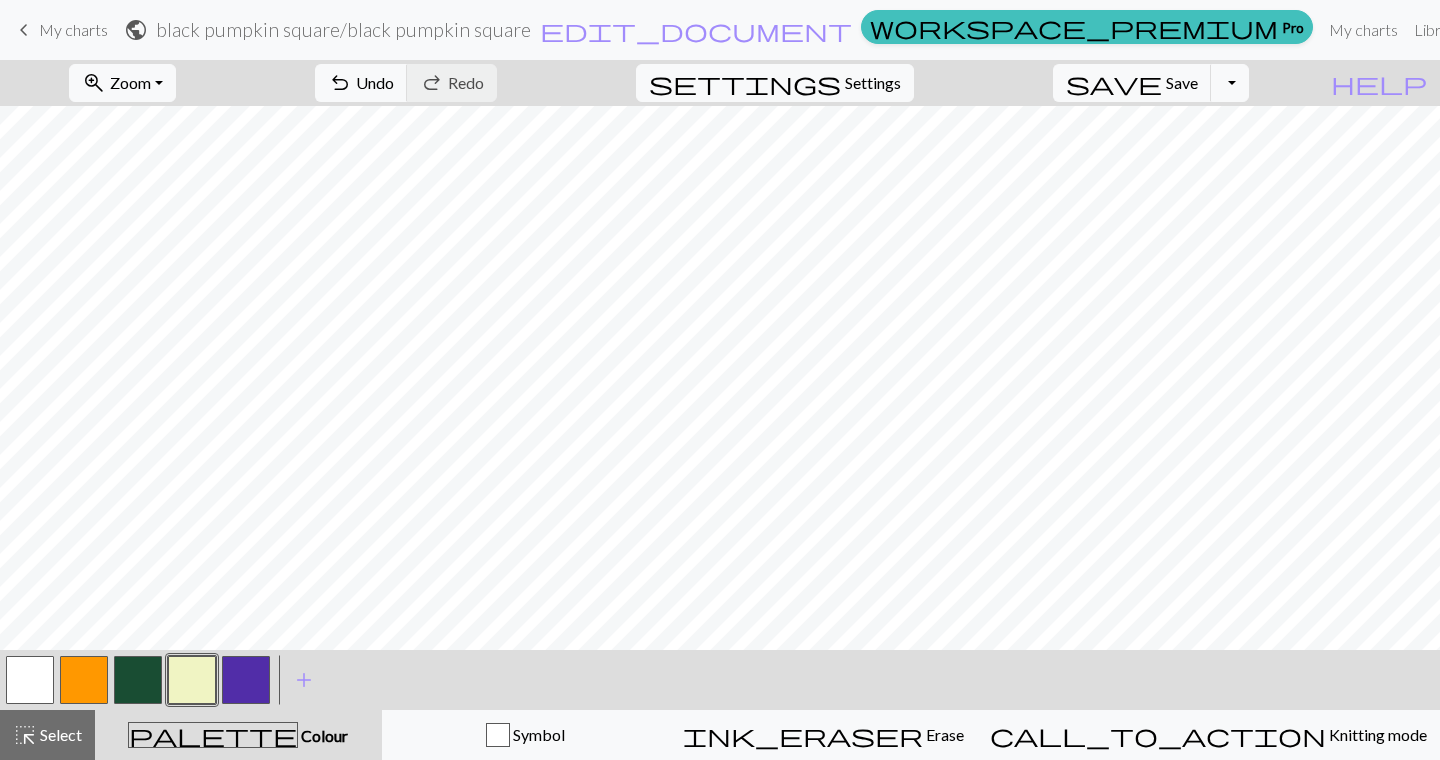 click at bounding box center [246, 680] 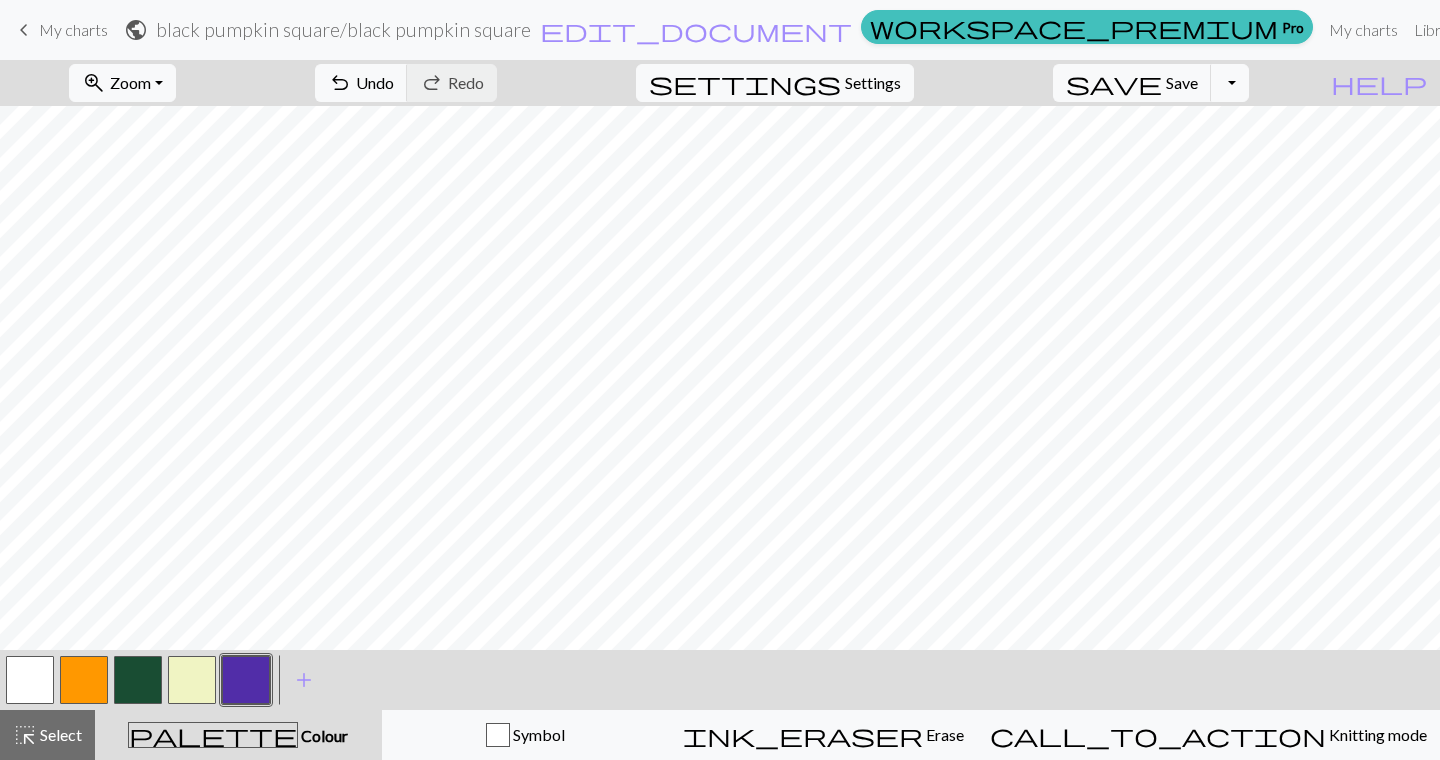 click at bounding box center [192, 680] 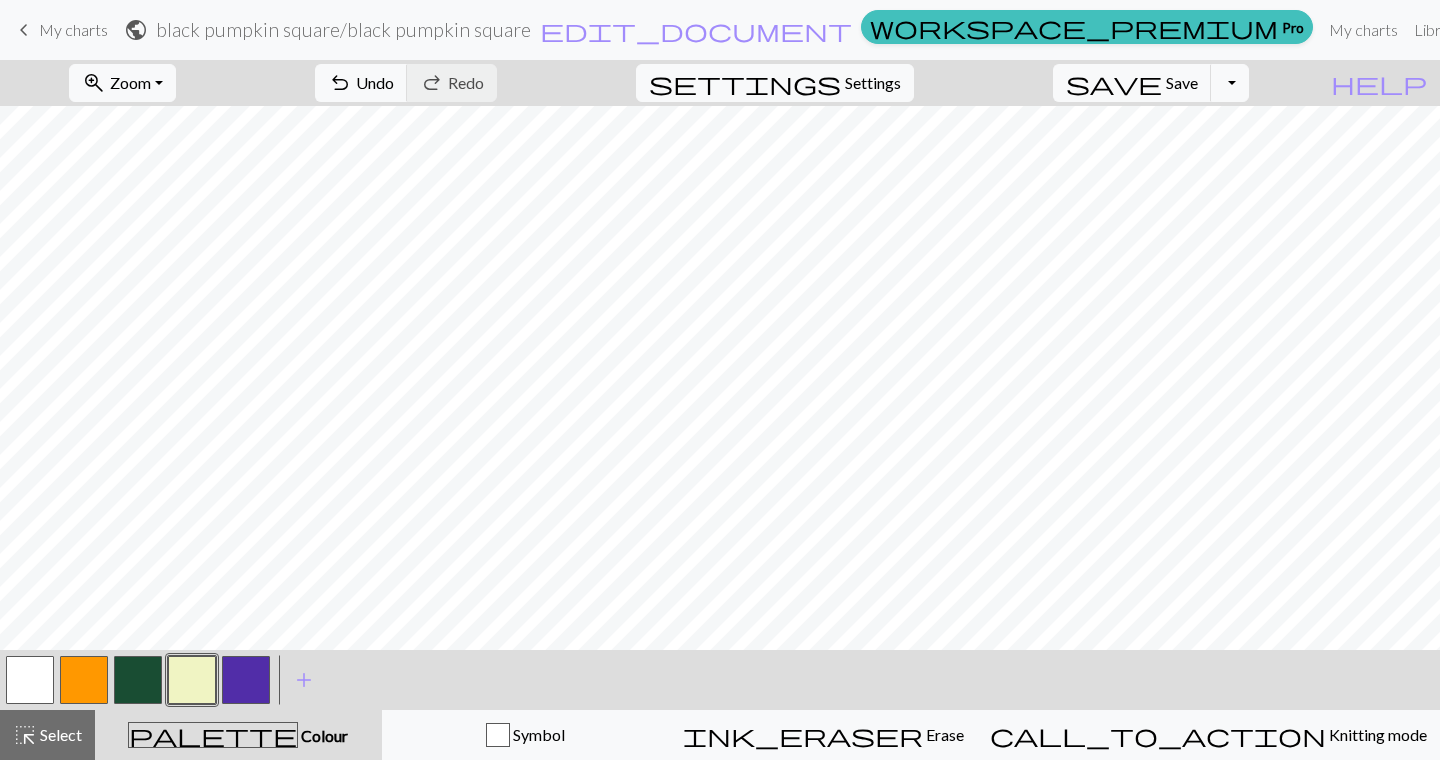click at bounding box center [246, 680] 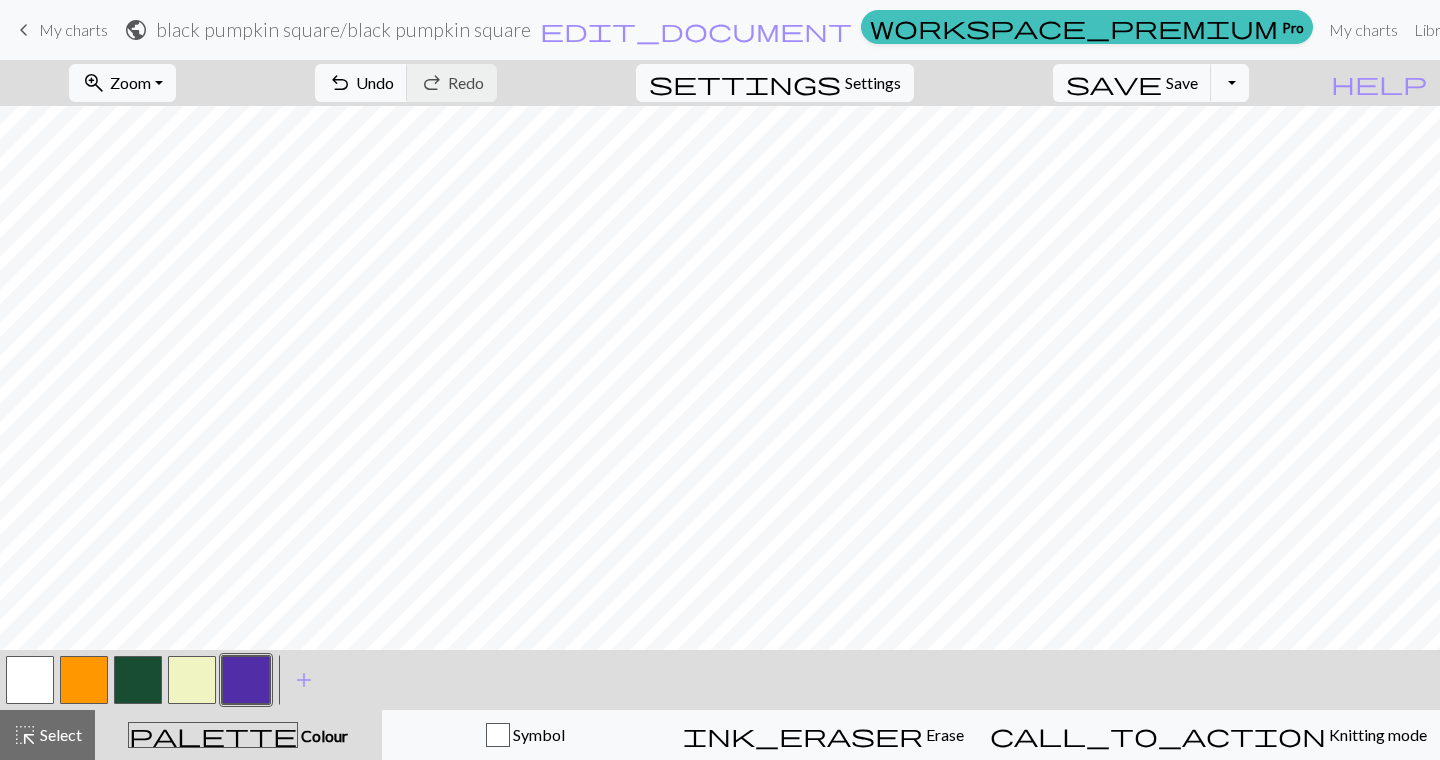 click at bounding box center (192, 680) 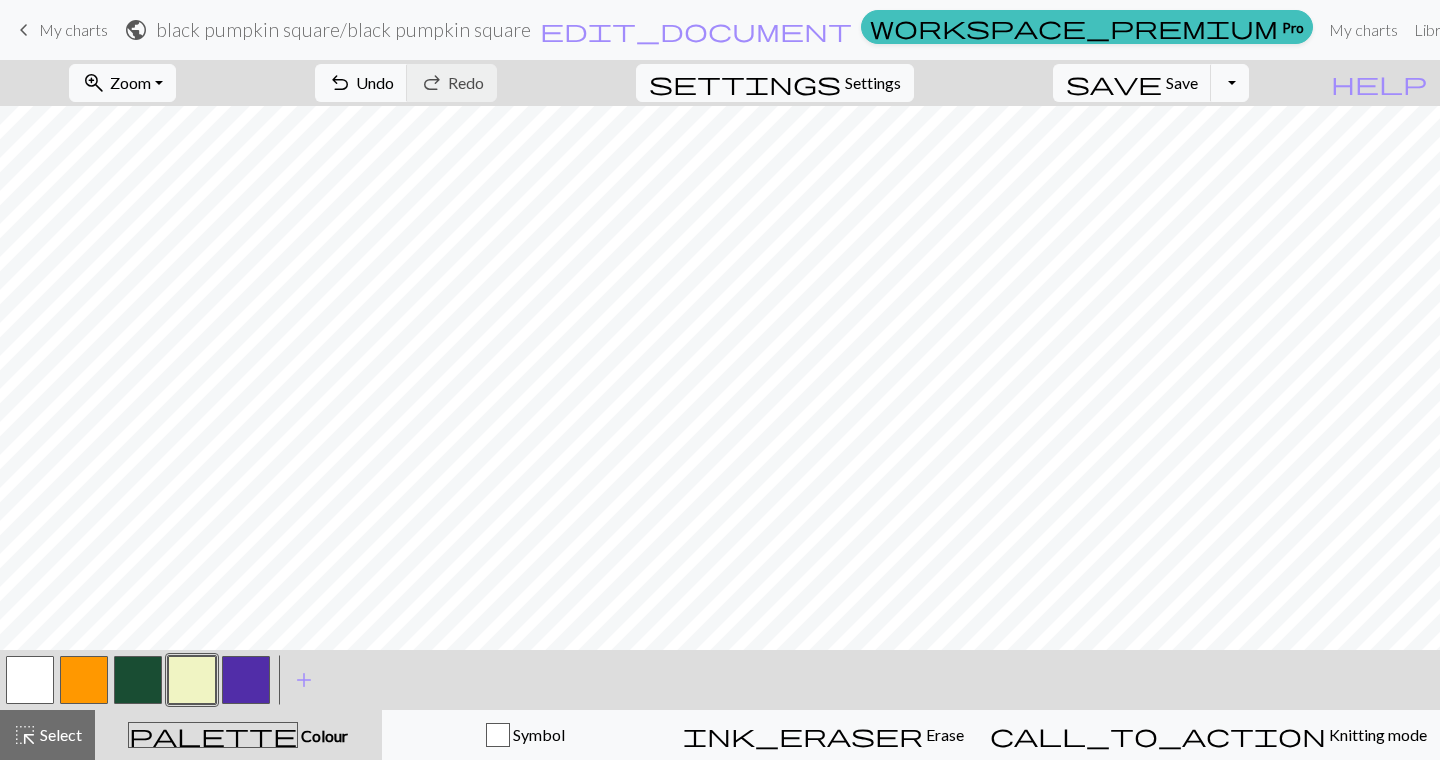 click at bounding box center [246, 680] 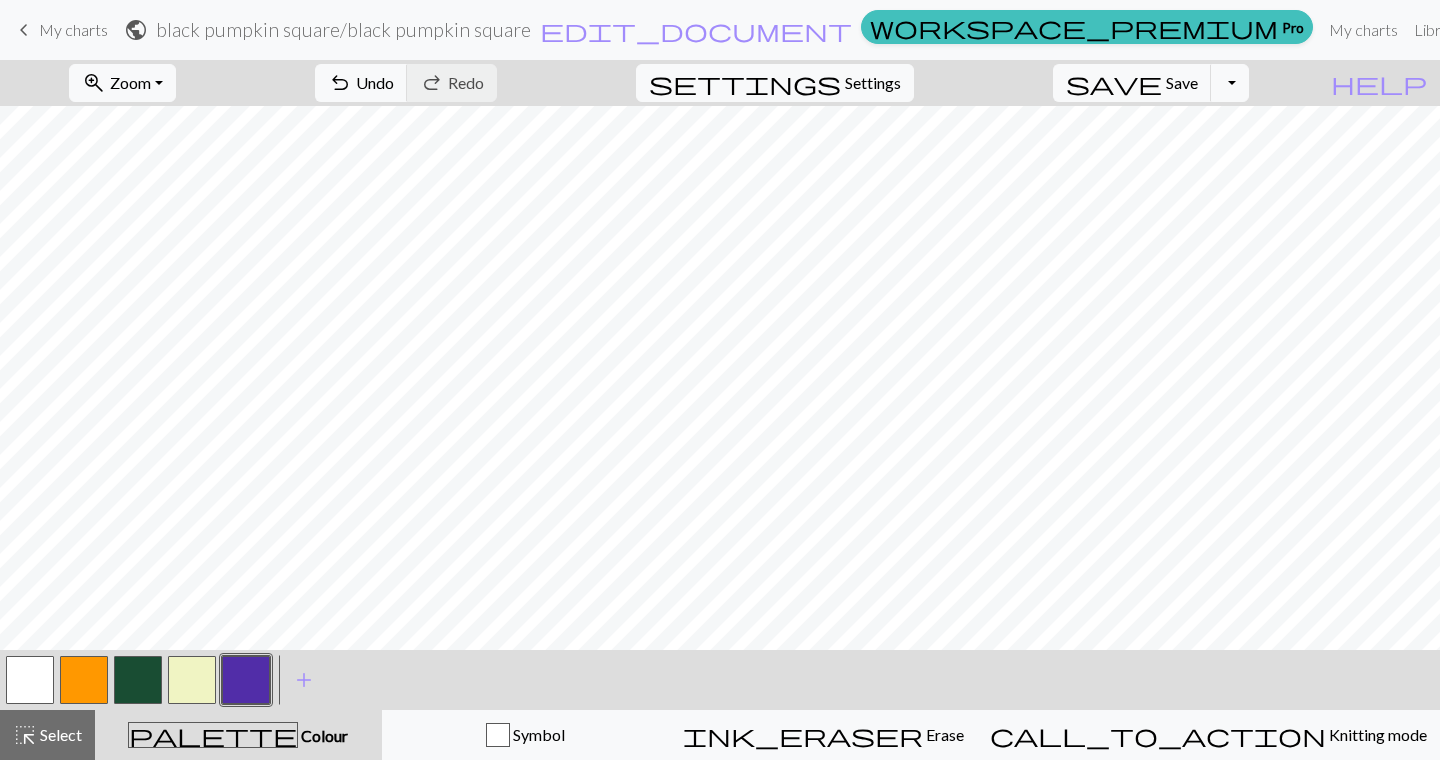 click at bounding box center (192, 680) 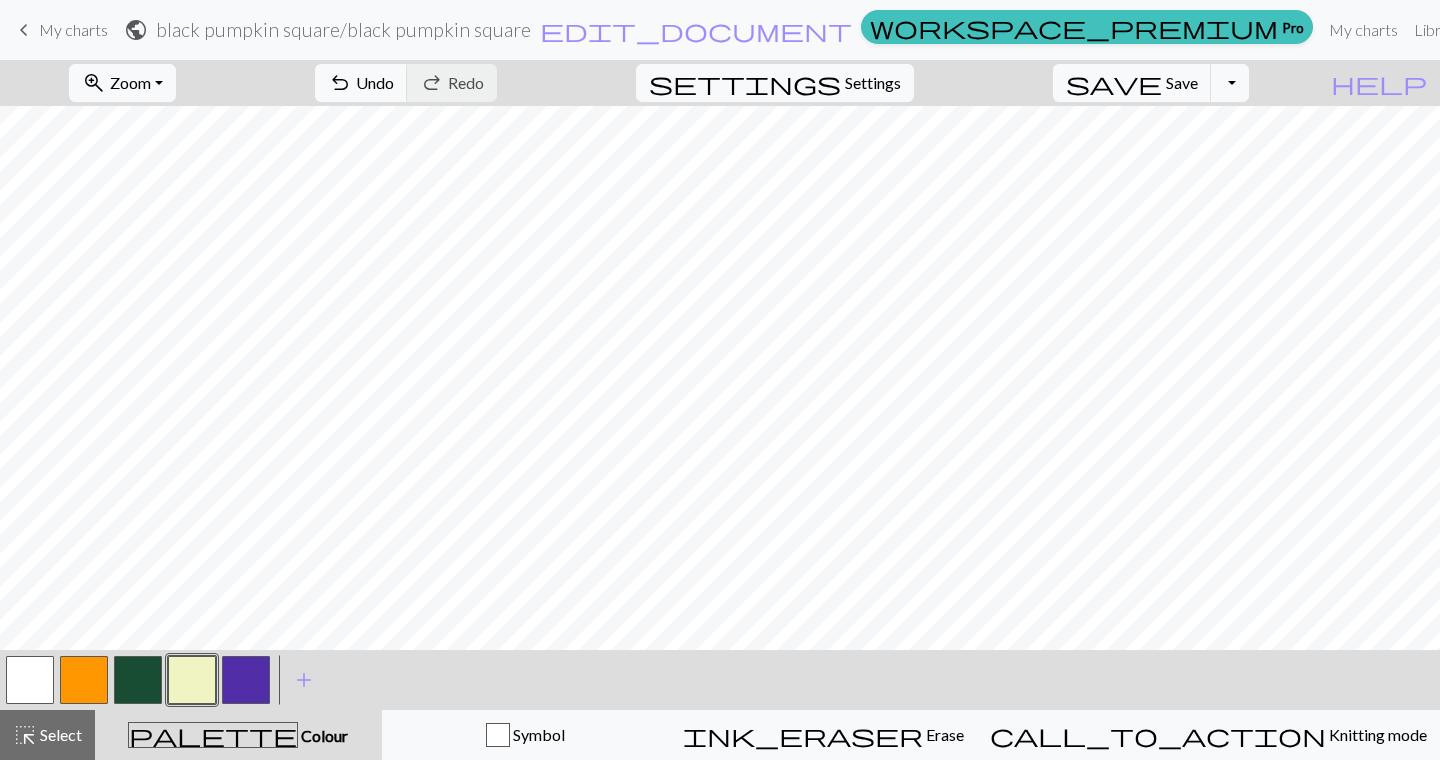 click at bounding box center (246, 680) 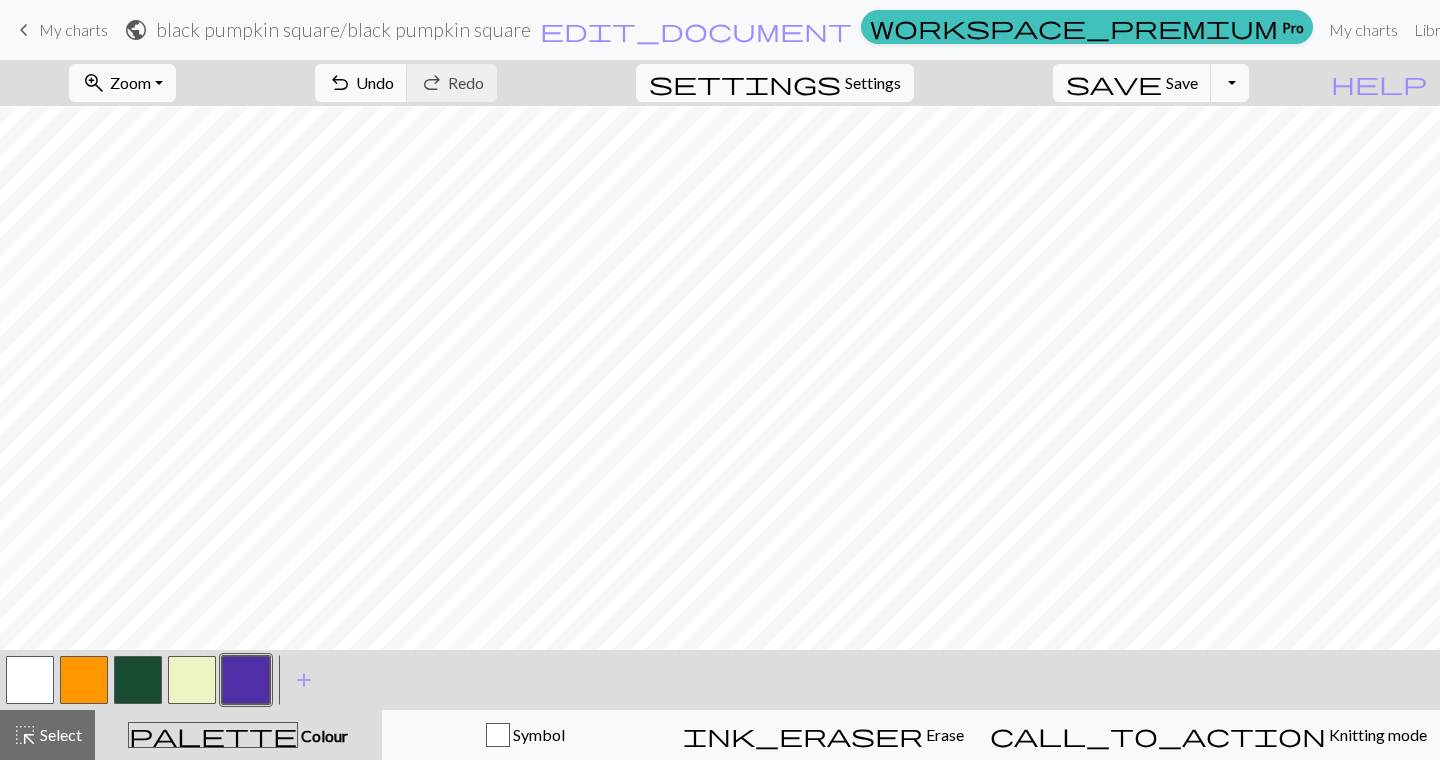 click at bounding box center (192, 680) 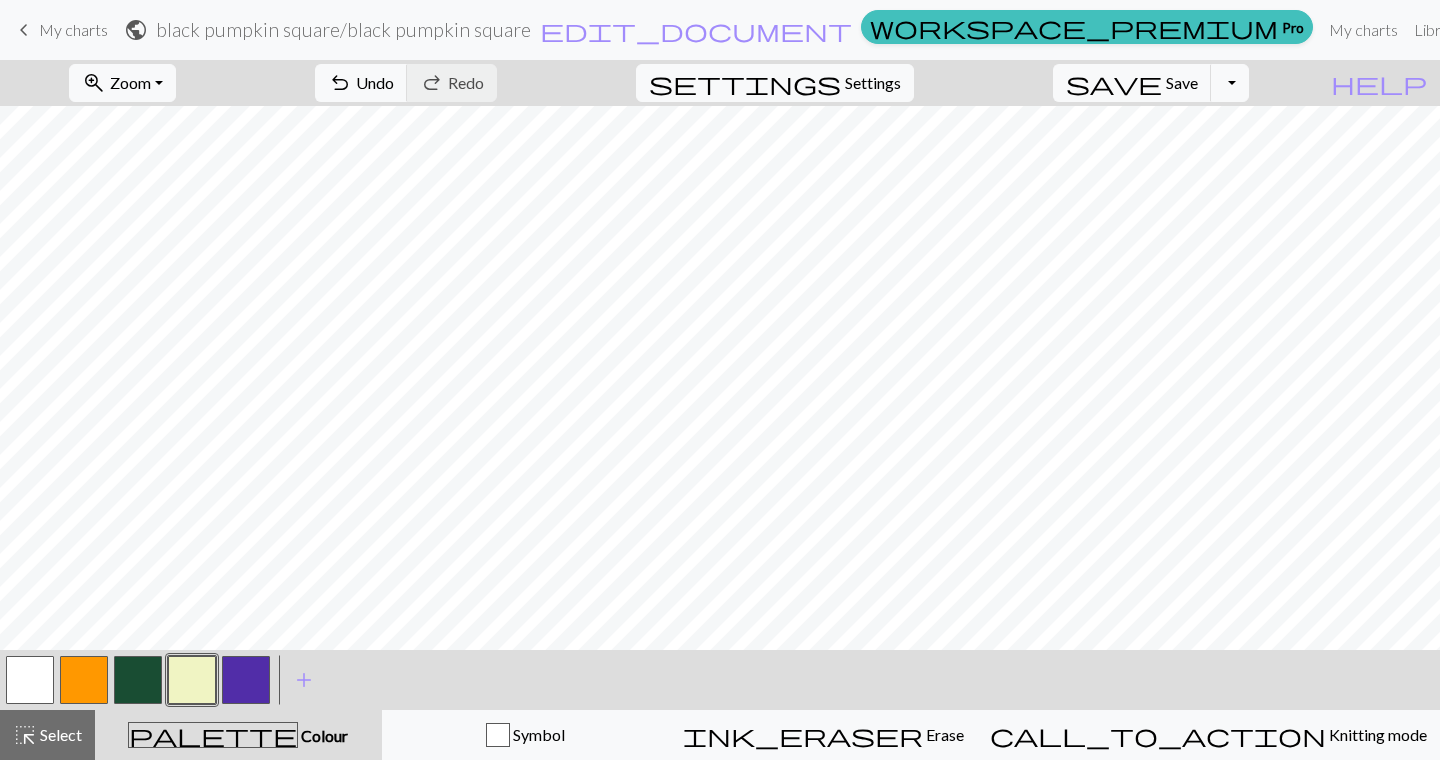 click at bounding box center [246, 680] 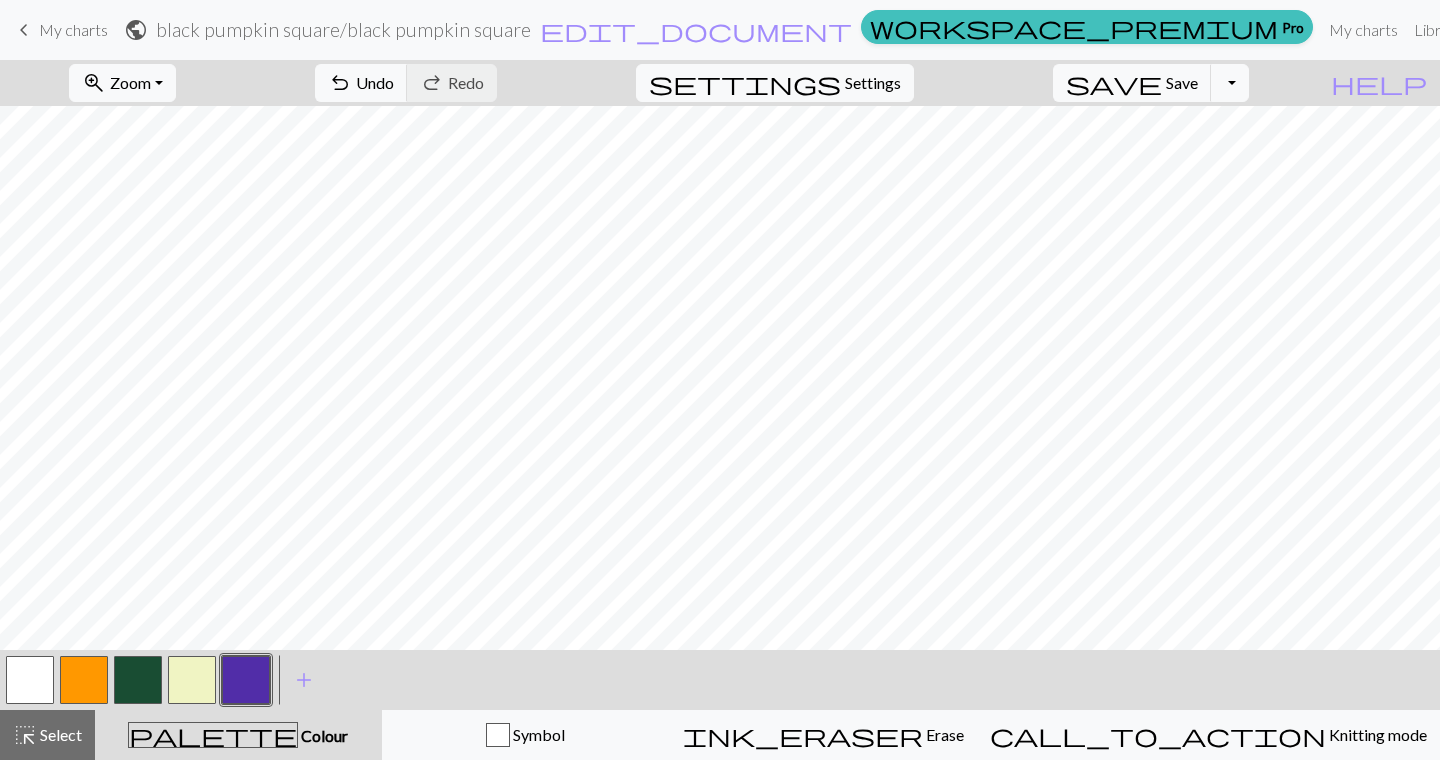 click at bounding box center (192, 680) 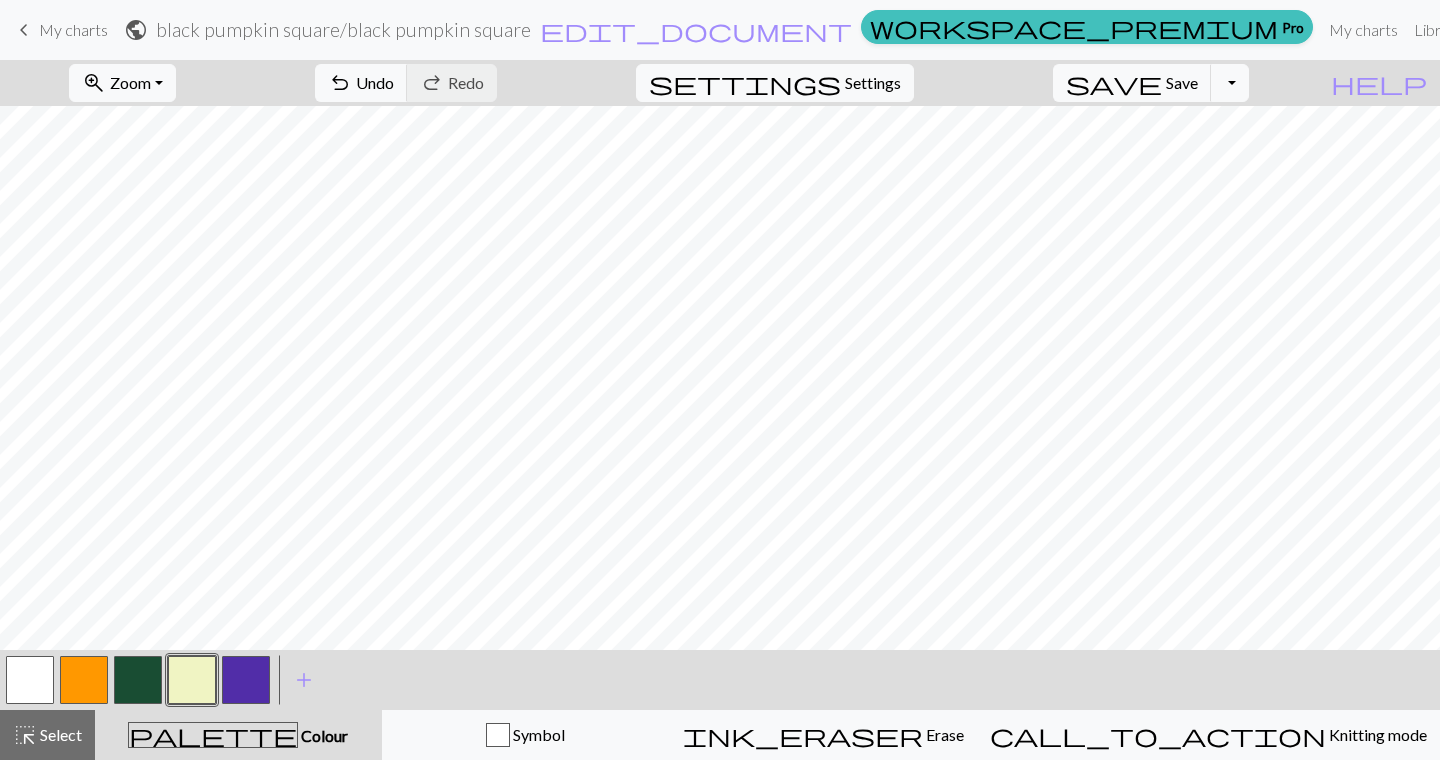 click at bounding box center (246, 680) 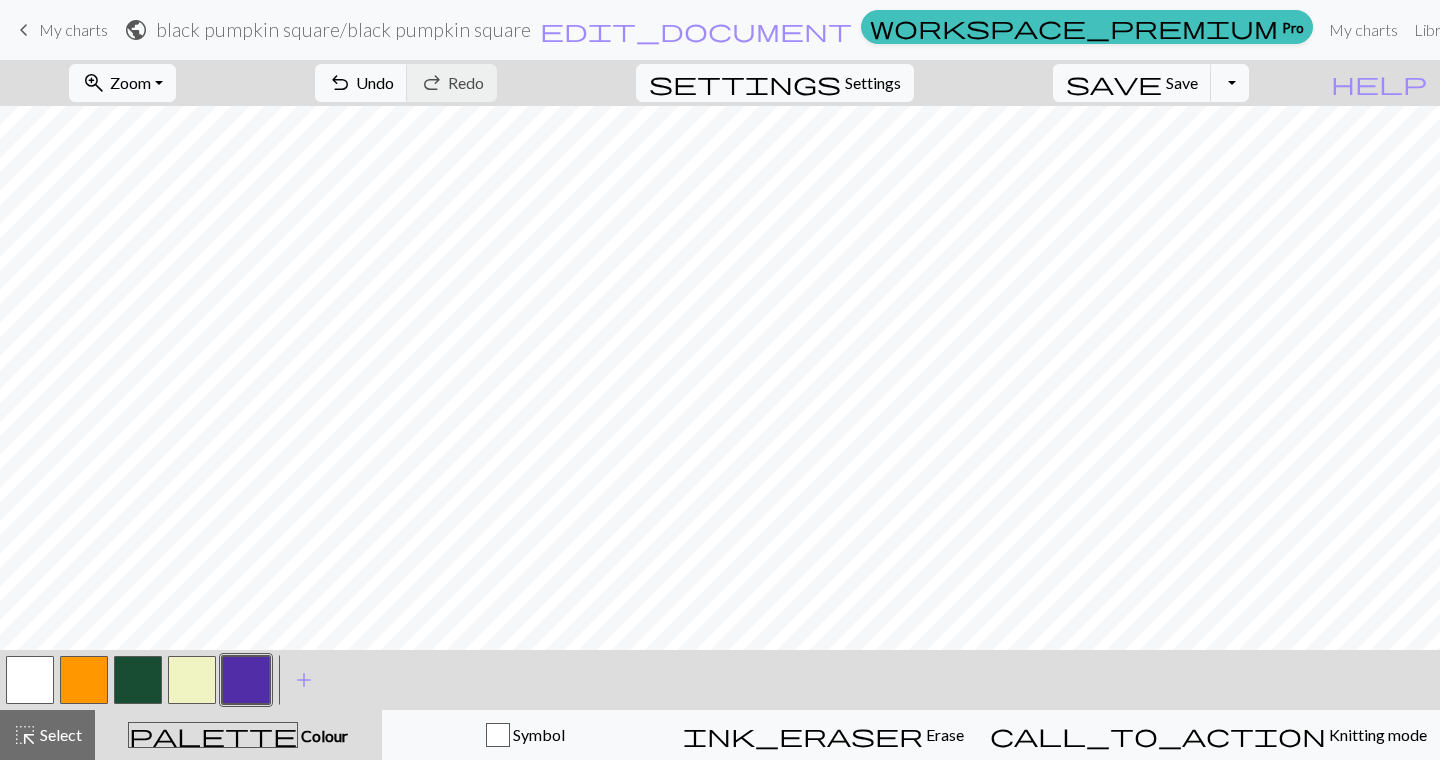 click at bounding box center [192, 680] 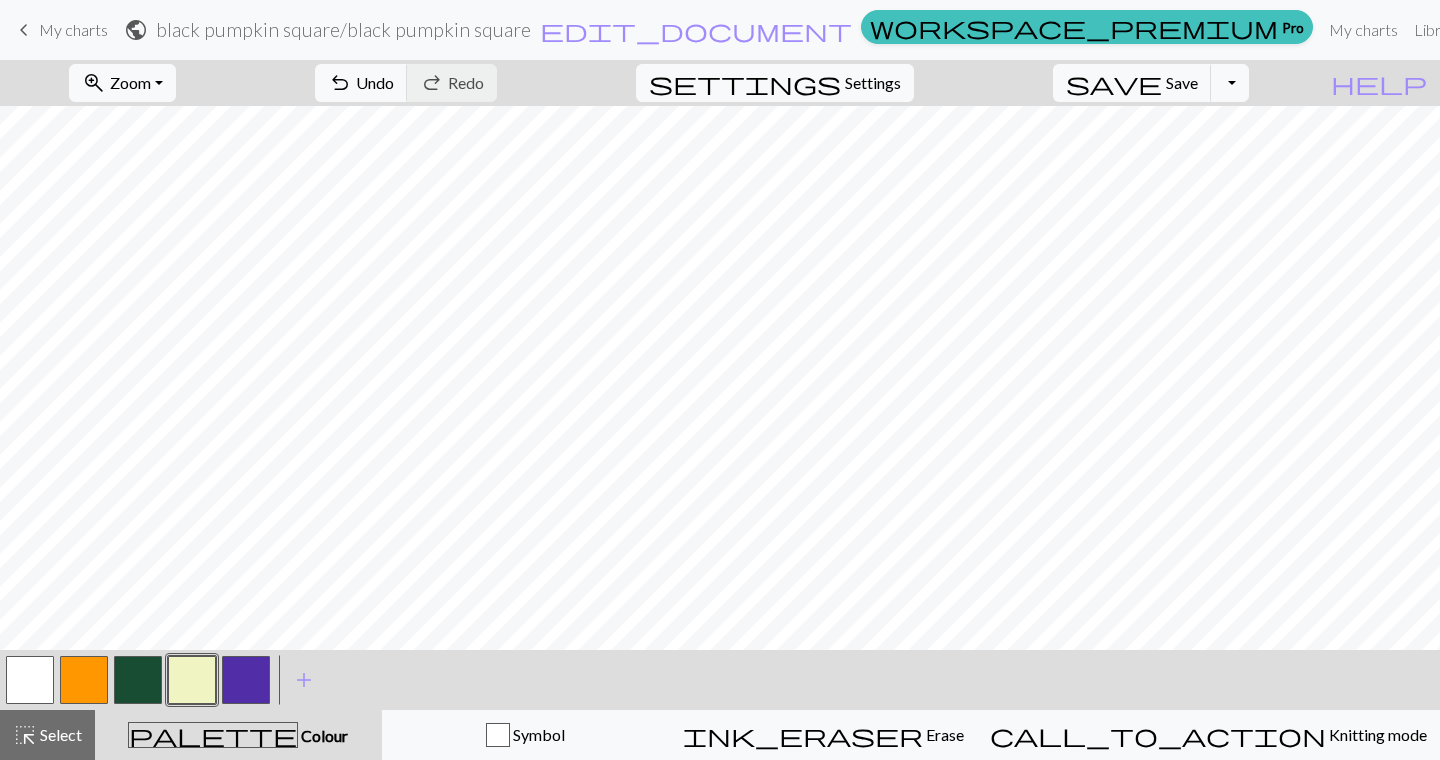 click at bounding box center (246, 680) 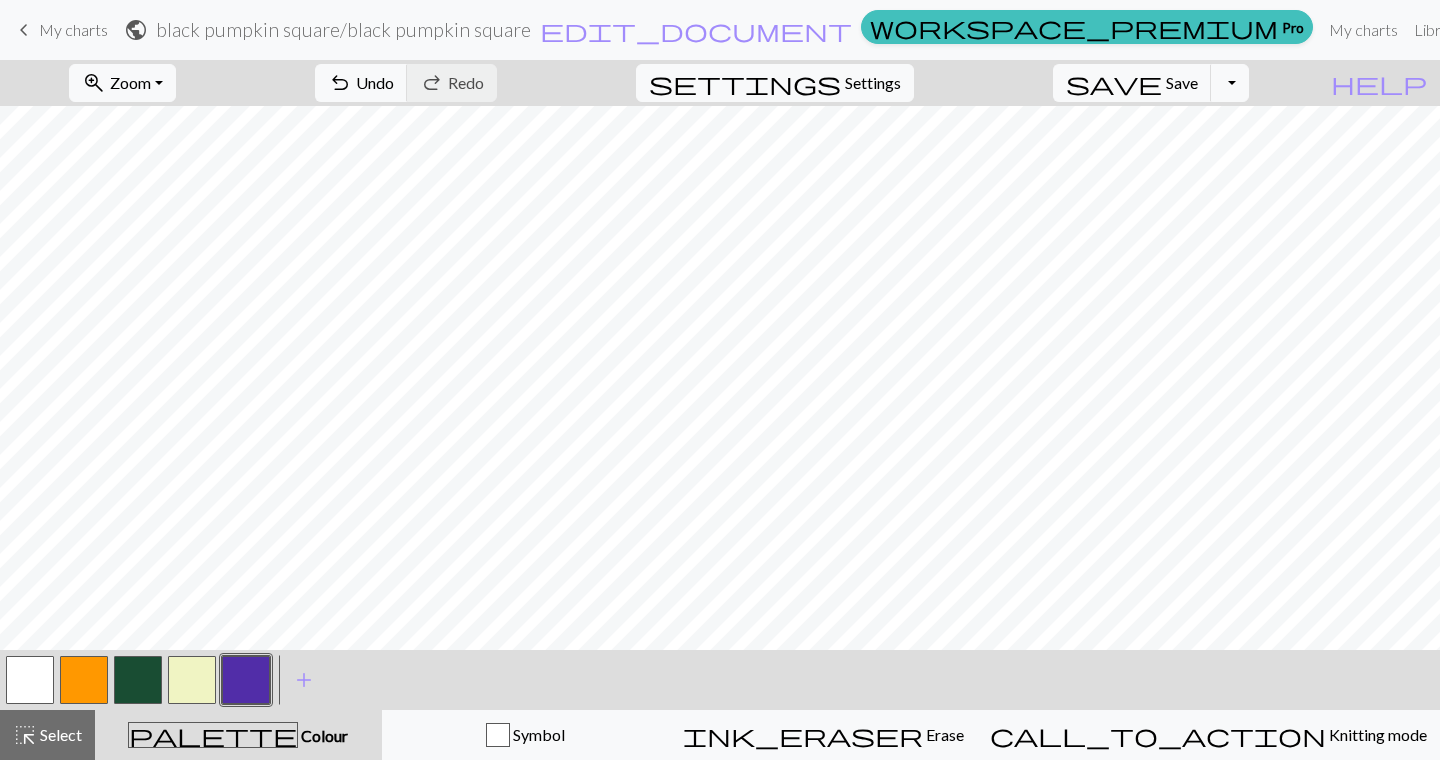 click at bounding box center (192, 680) 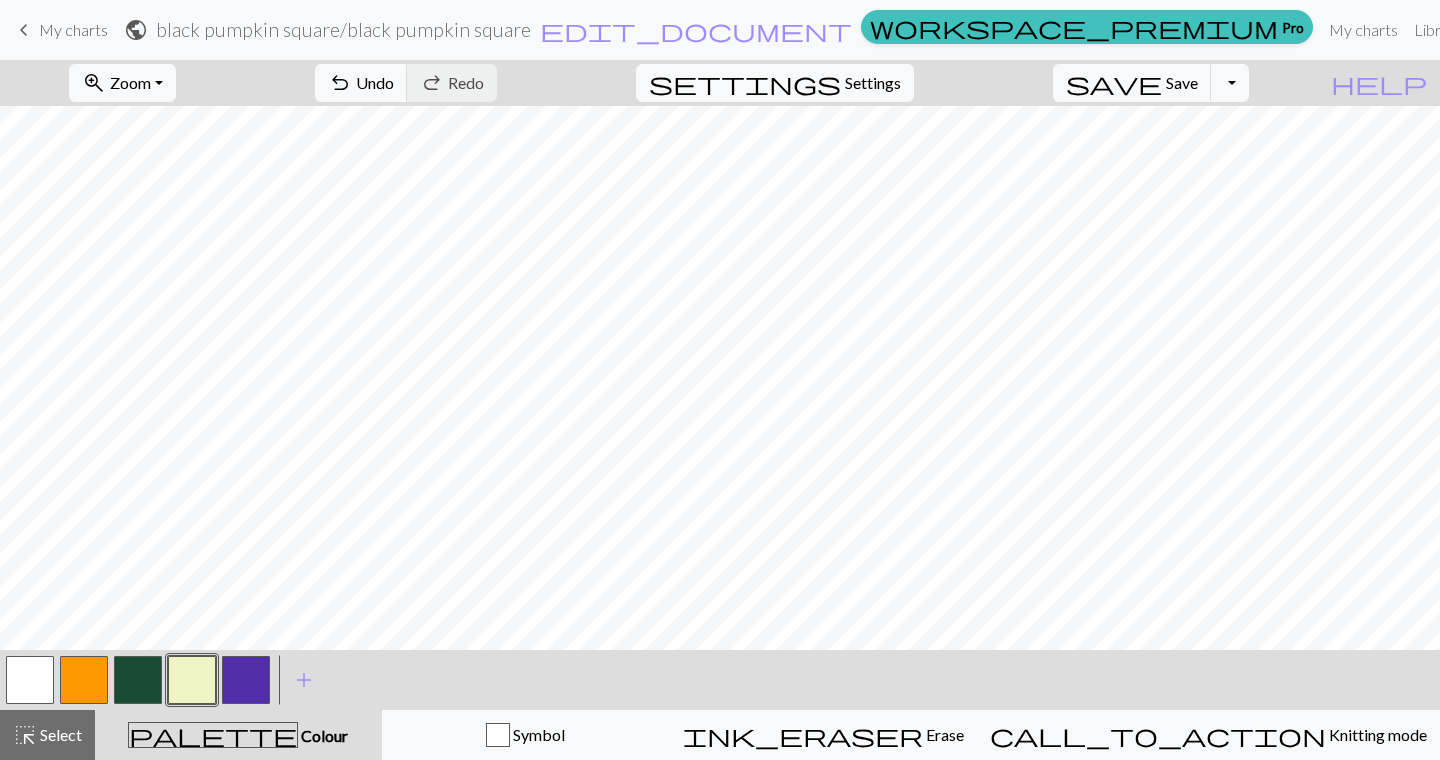 click at bounding box center [246, 680] 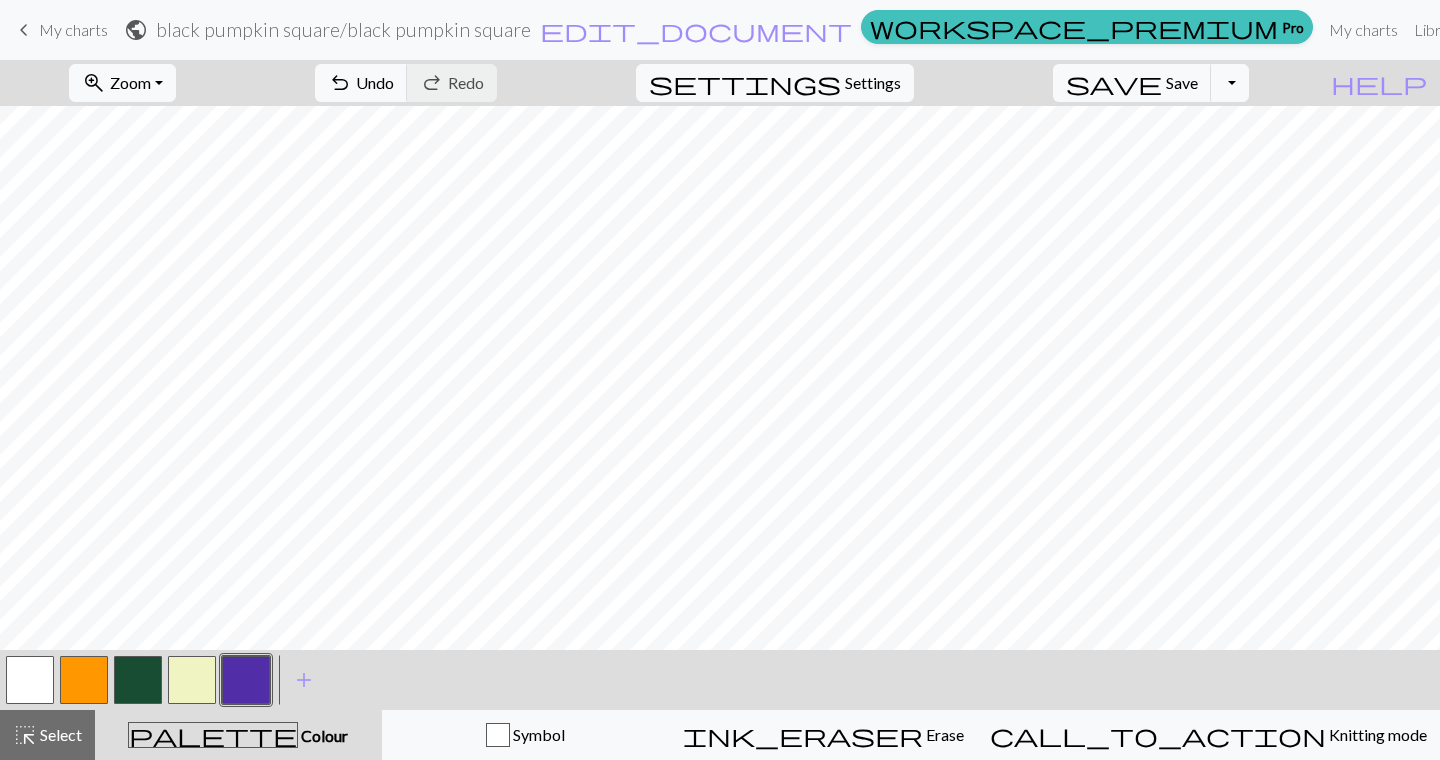 click at bounding box center (192, 680) 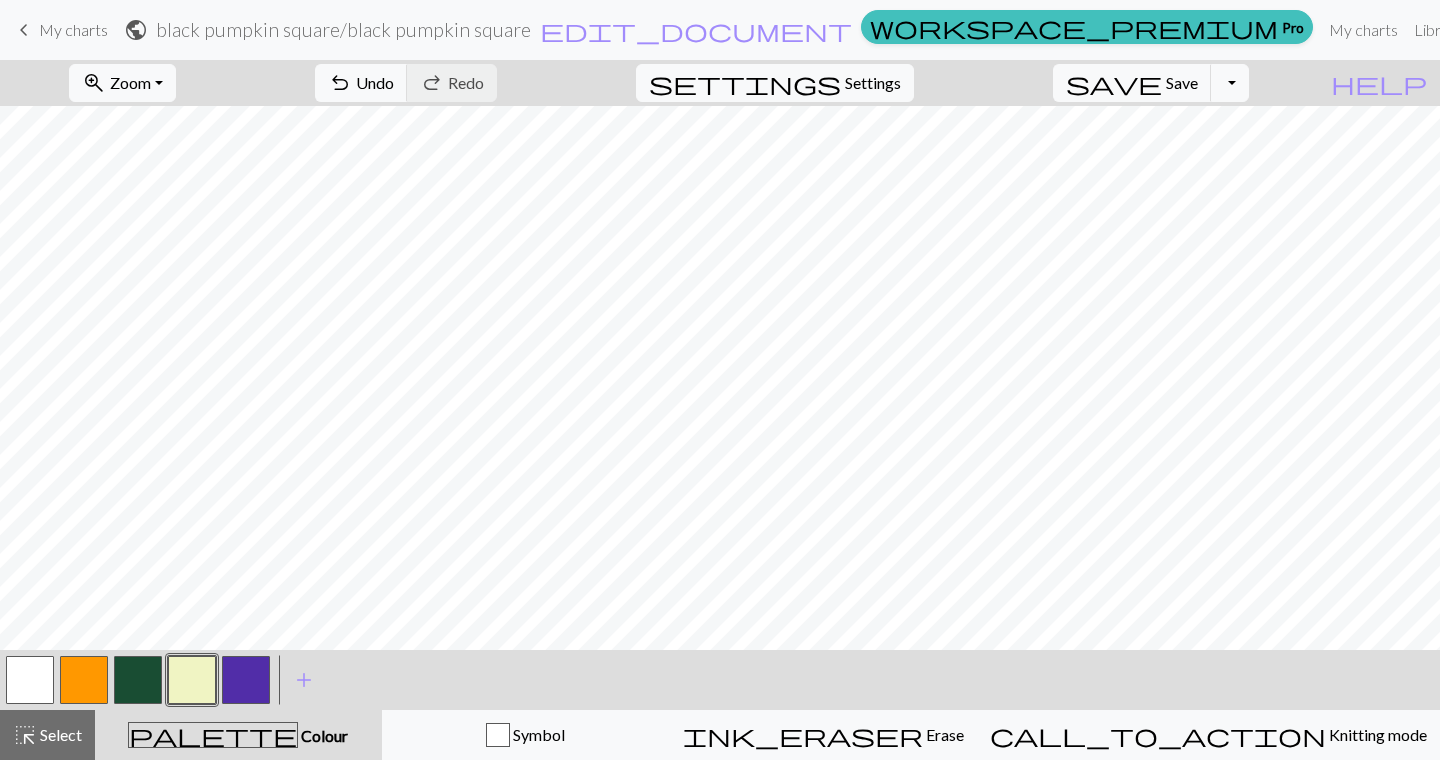 click at bounding box center [246, 680] 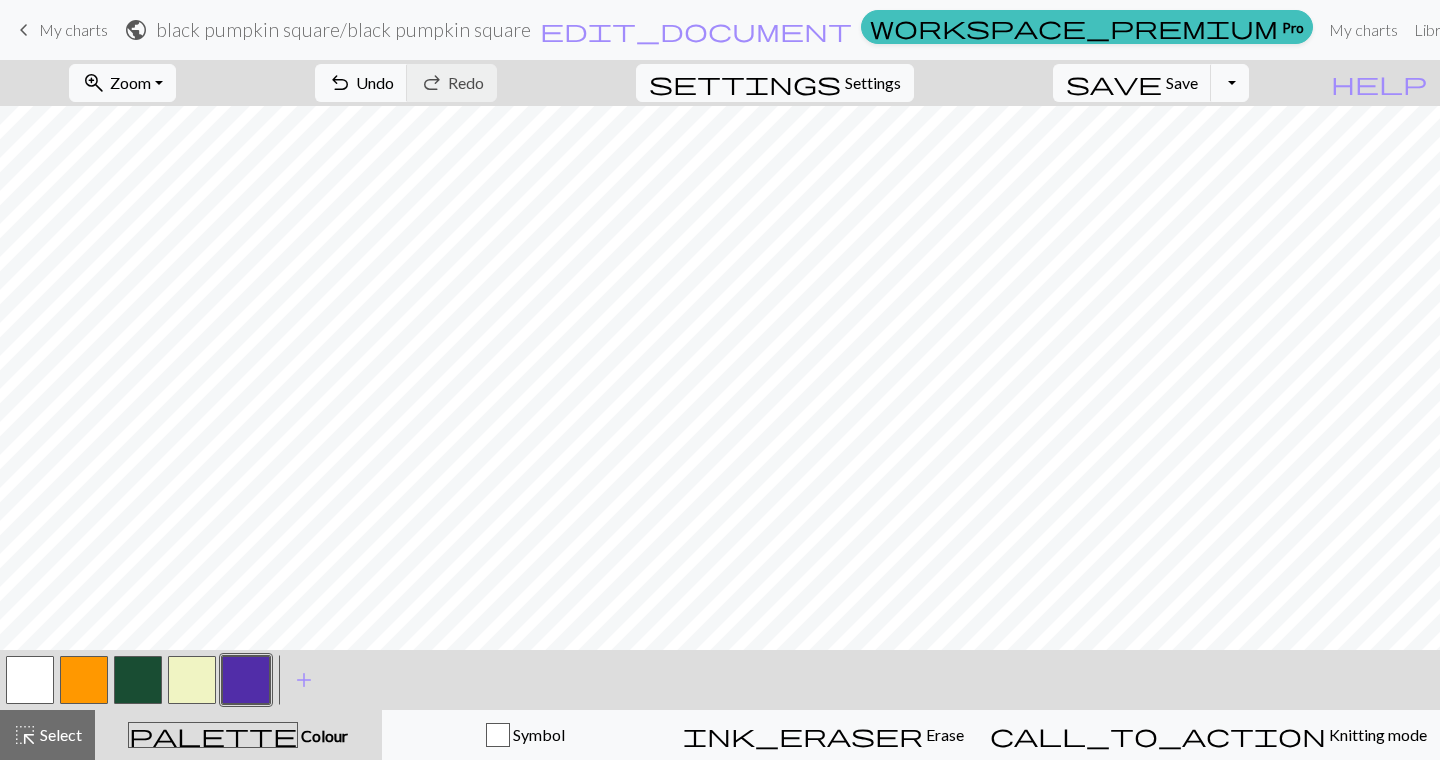 click at bounding box center (192, 680) 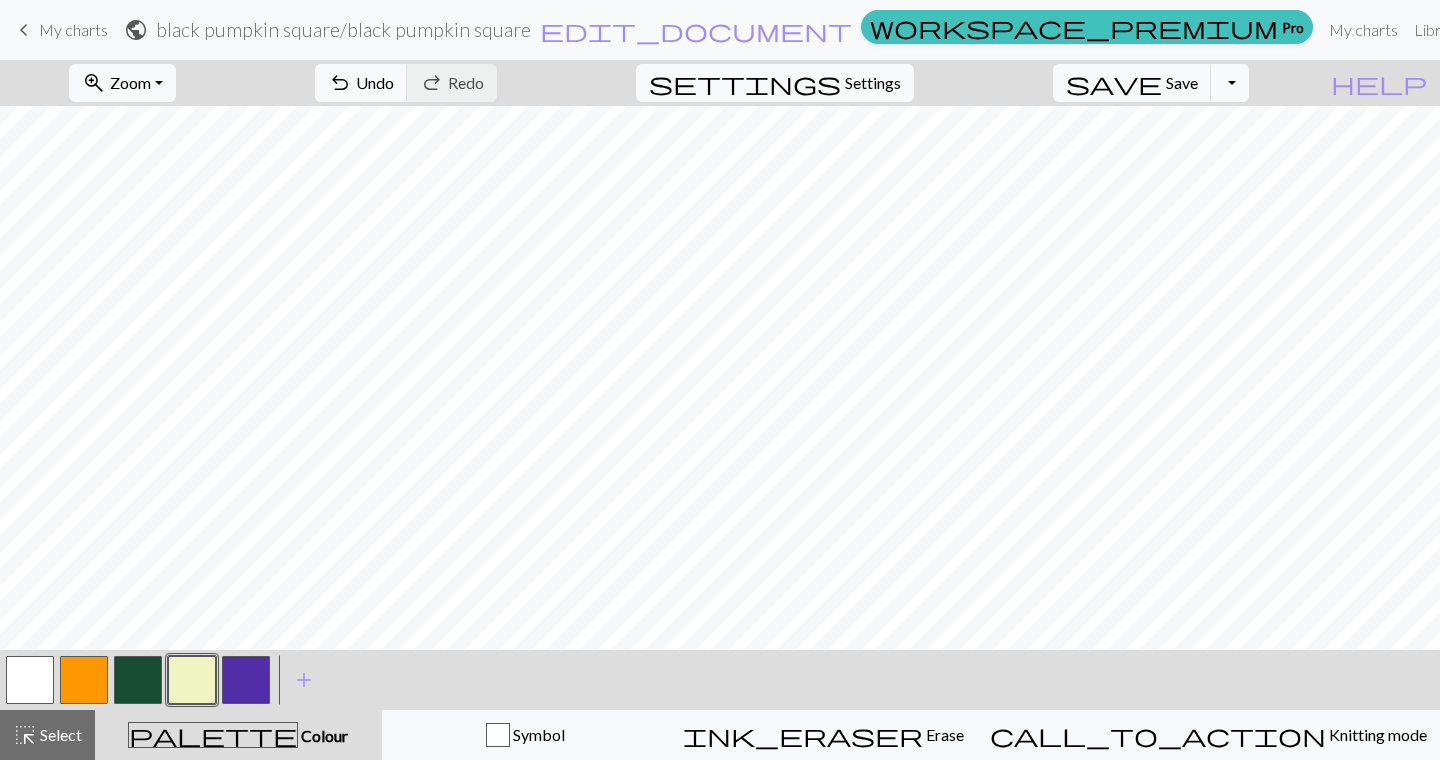 click at bounding box center [246, 680] 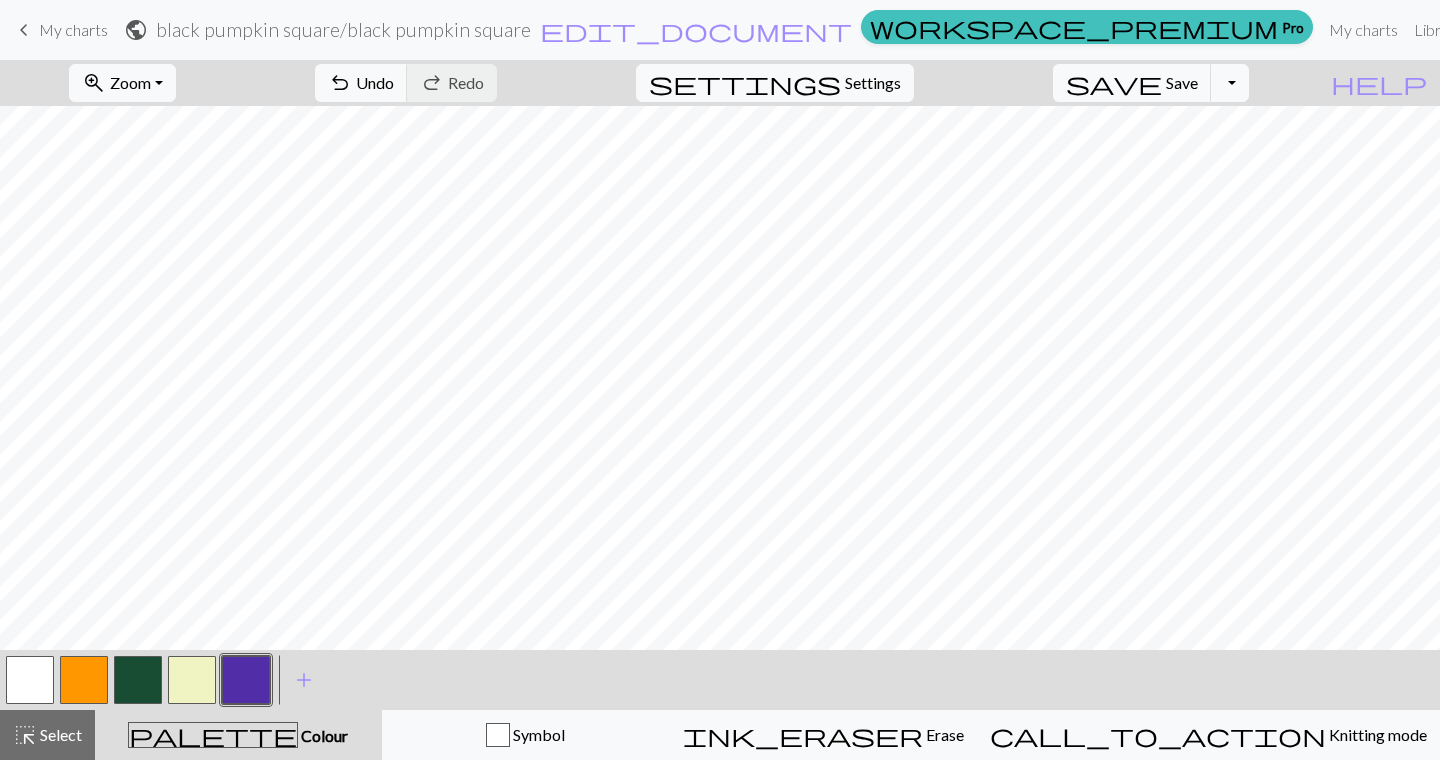 click at bounding box center [192, 680] 